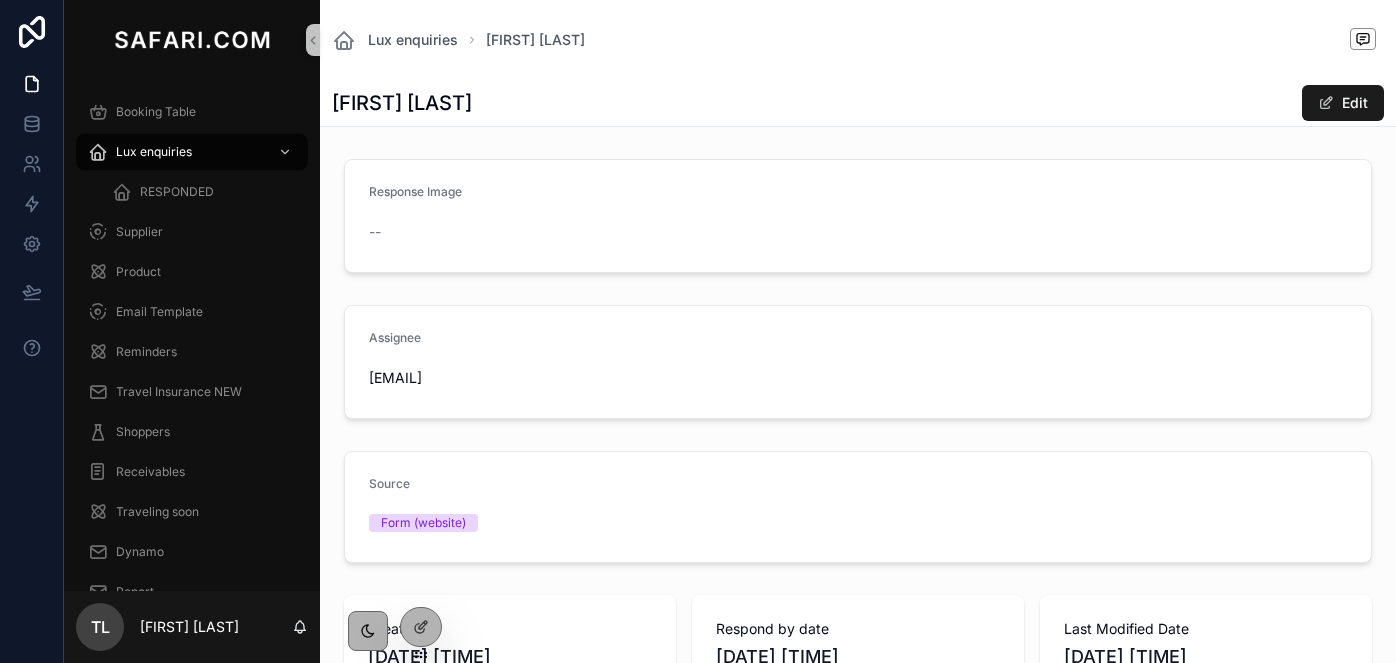 scroll, scrollTop: 0, scrollLeft: 0, axis: both 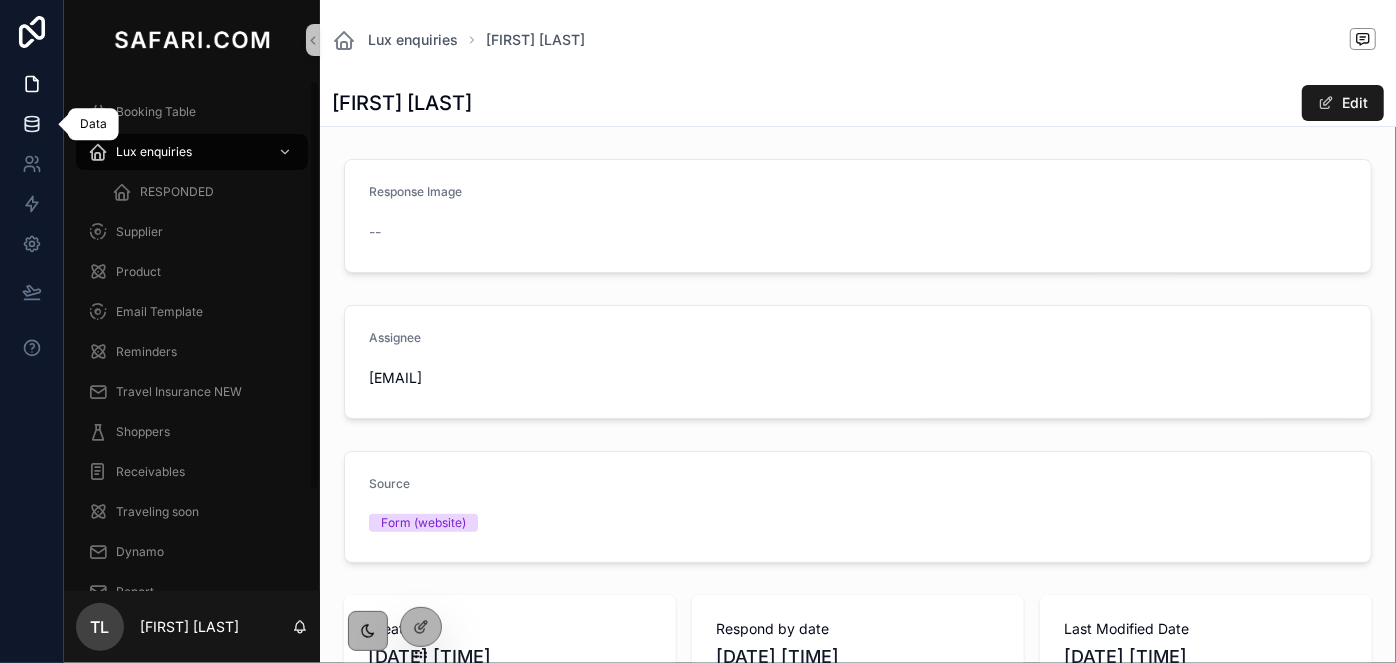 click at bounding box center [31, 124] 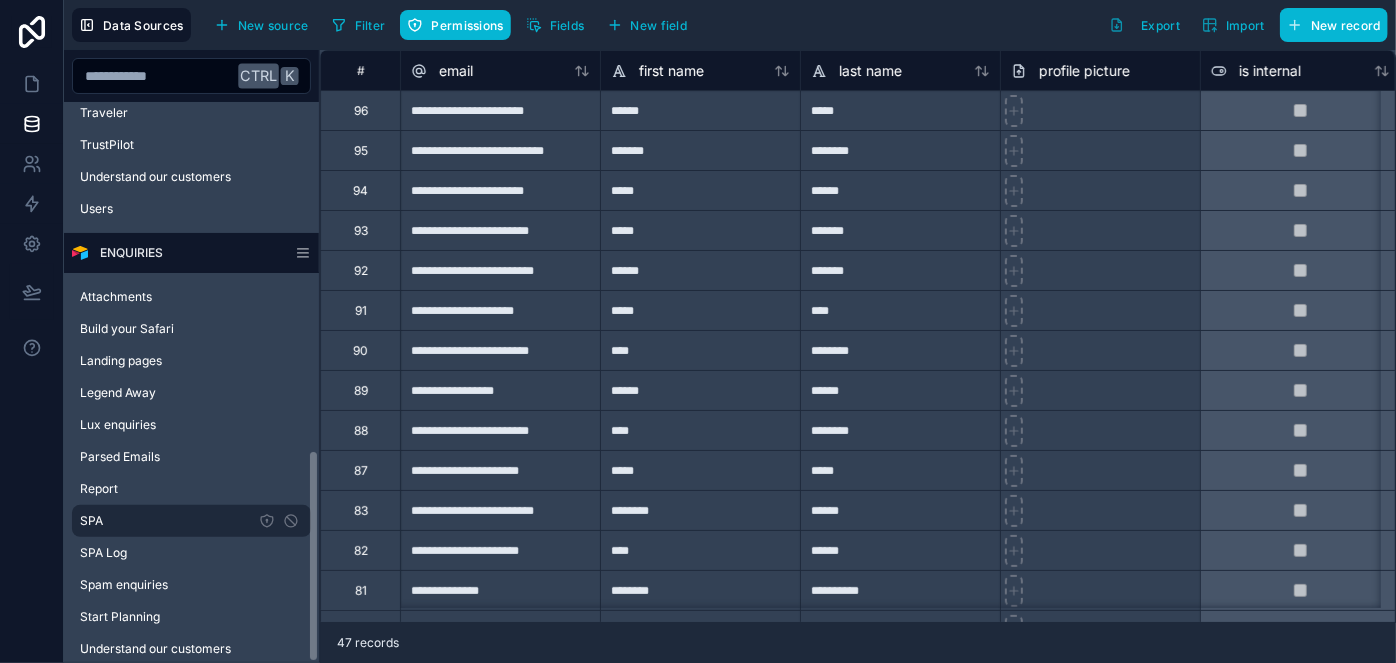 scroll, scrollTop: 918, scrollLeft: 0, axis: vertical 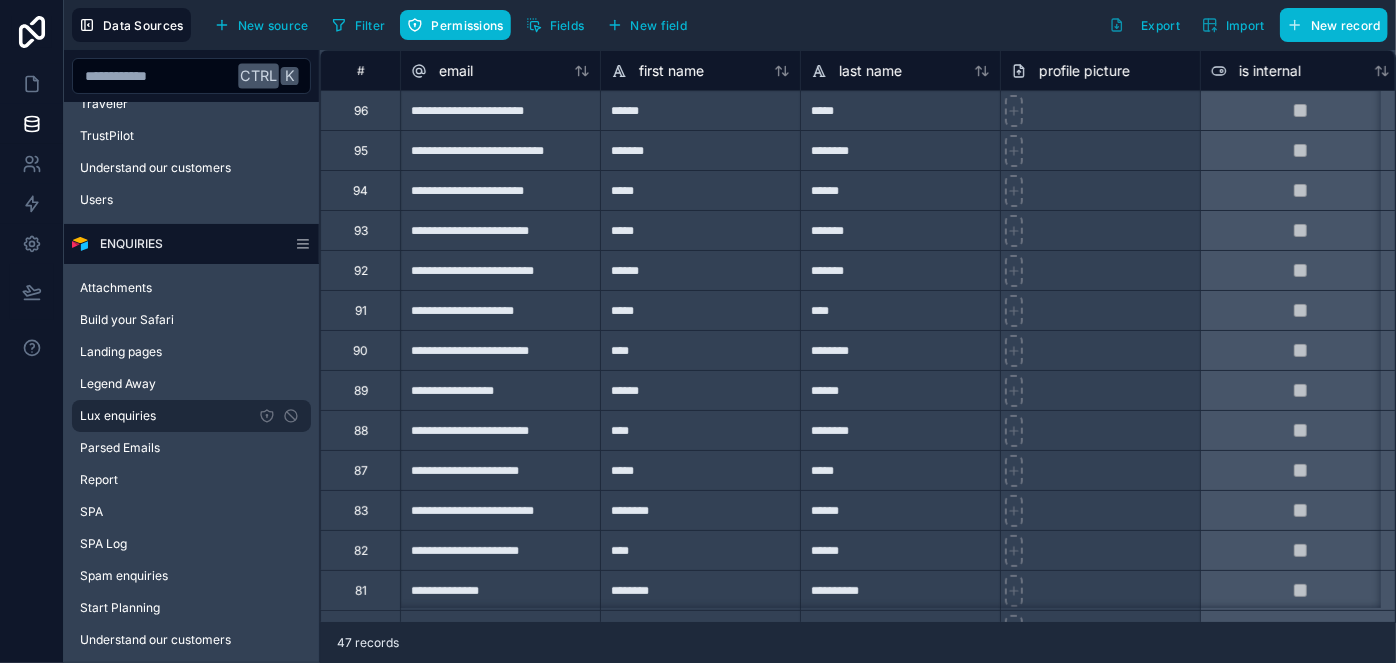click on "Lux enquiries" at bounding box center [118, 416] 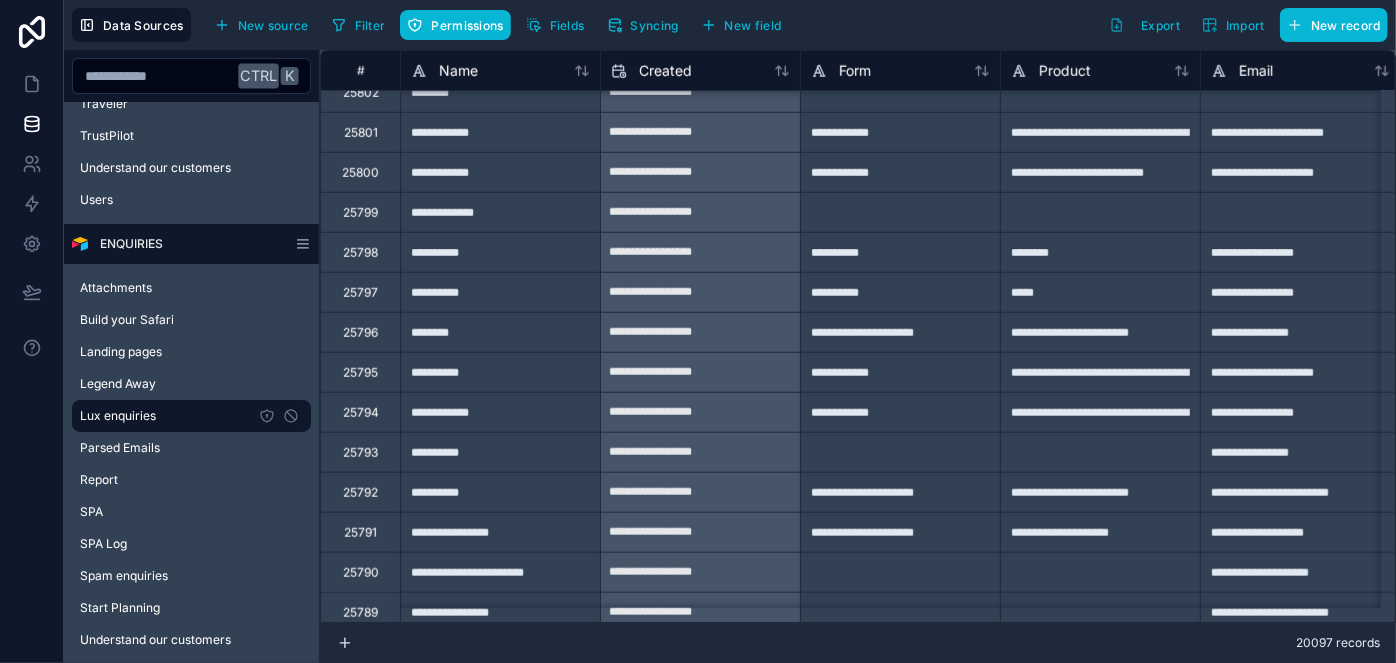 scroll, scrollTop: 909, scrollLeft: 0, axis: vertical 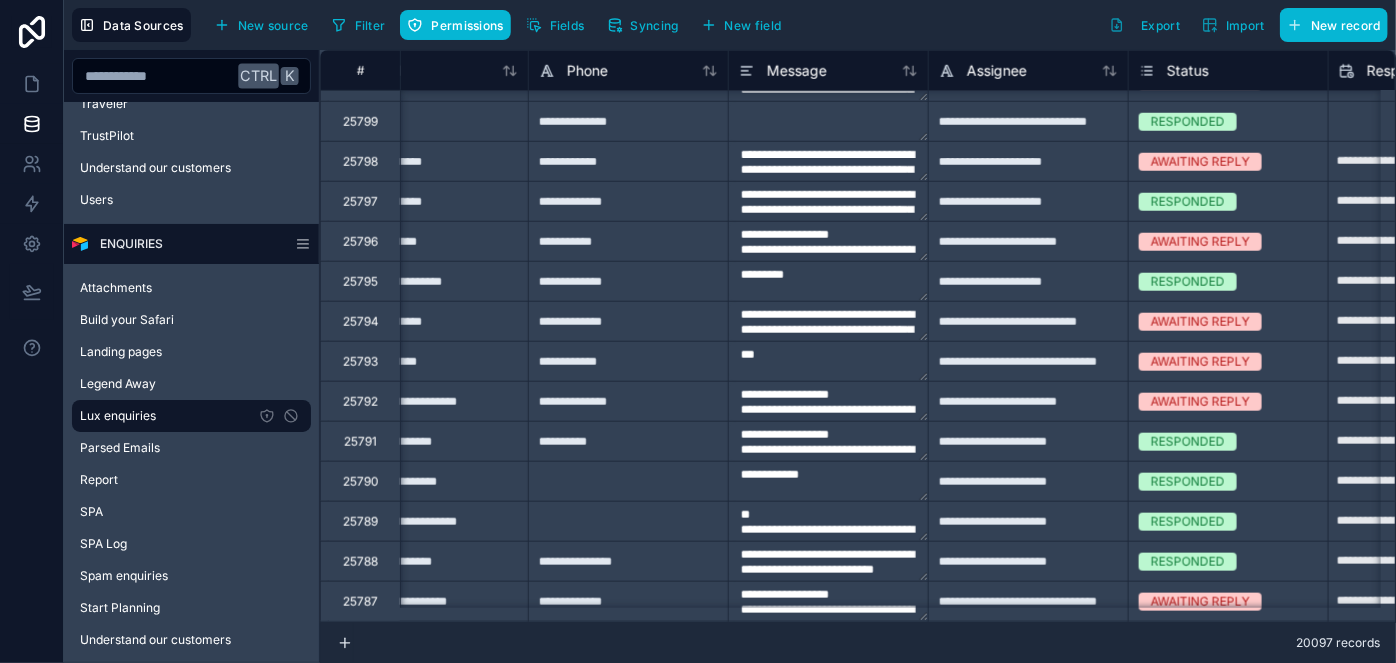 click on "**********" at bounding box center [1028, 161] 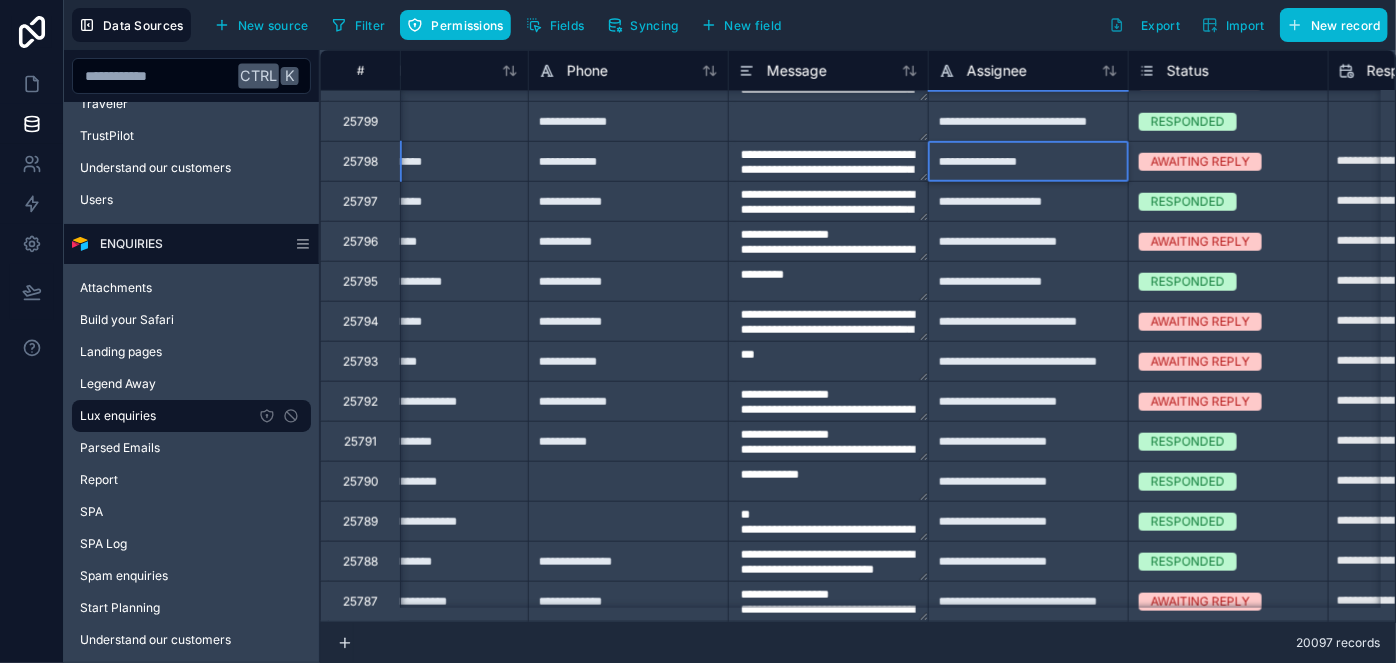 type on "**********" 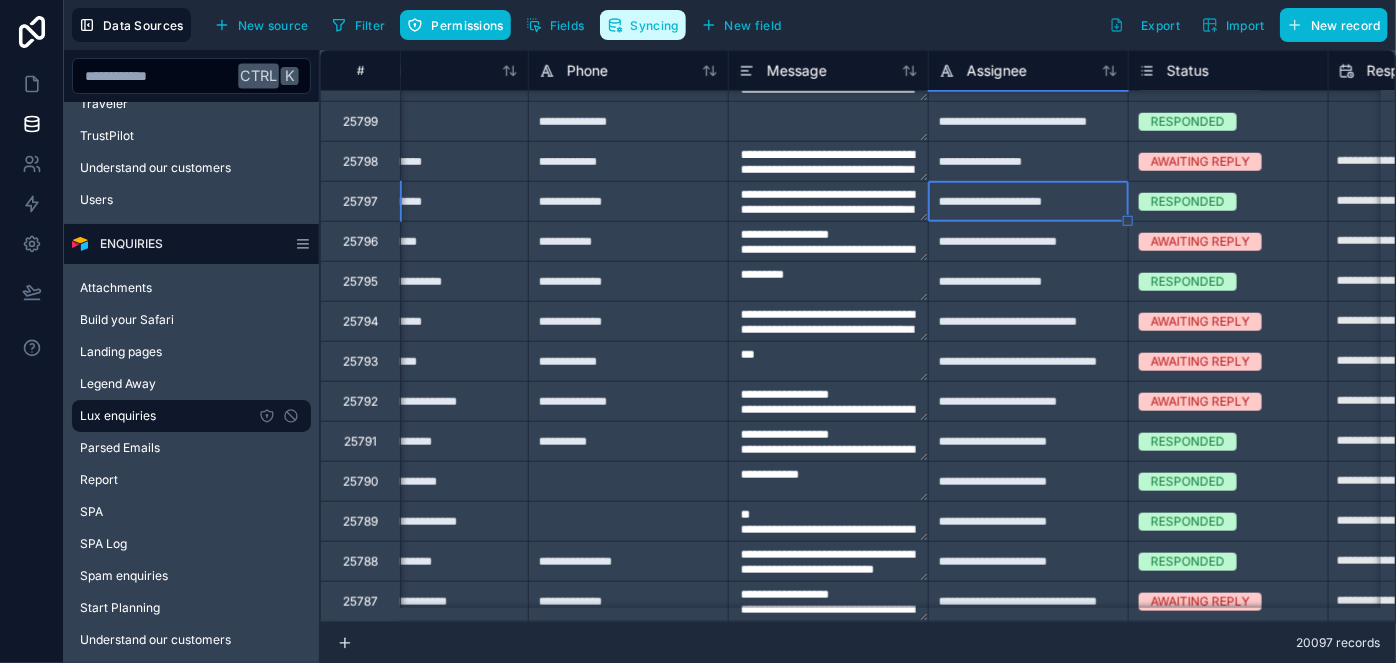 type on "**********" 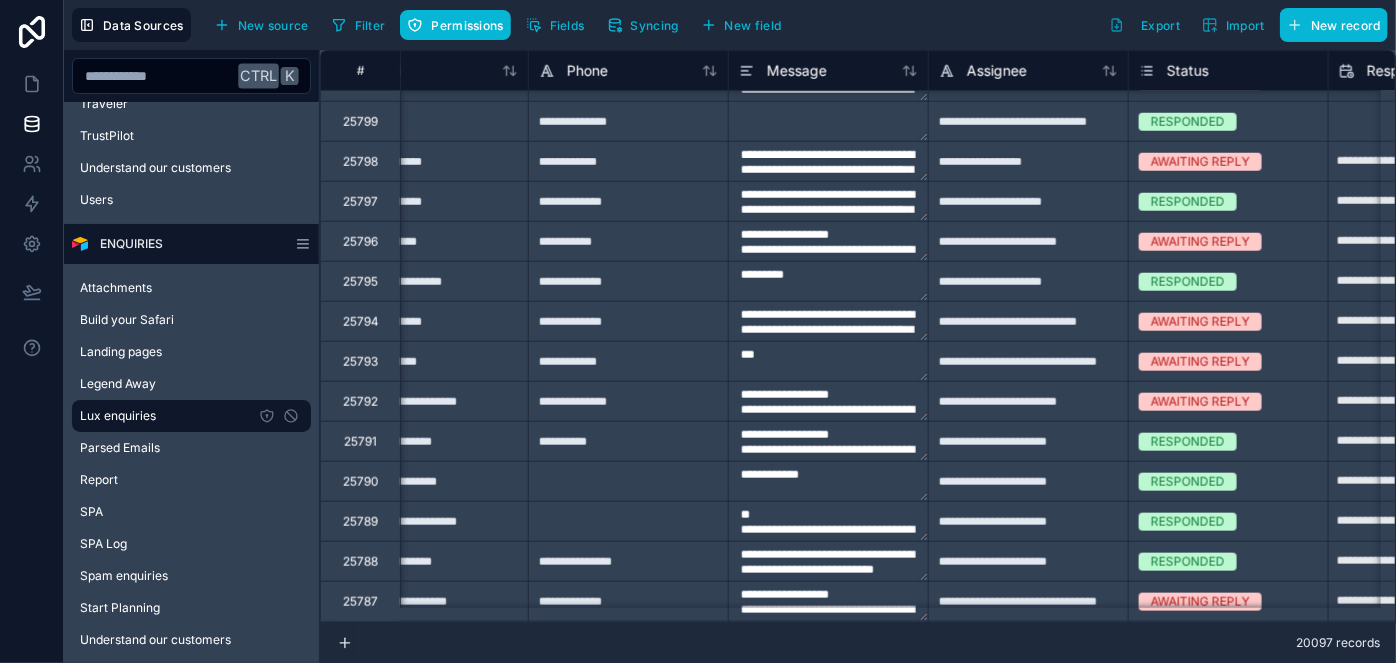 scroll, scrollTop: 909, scrollLeft: 0, axis: vertical 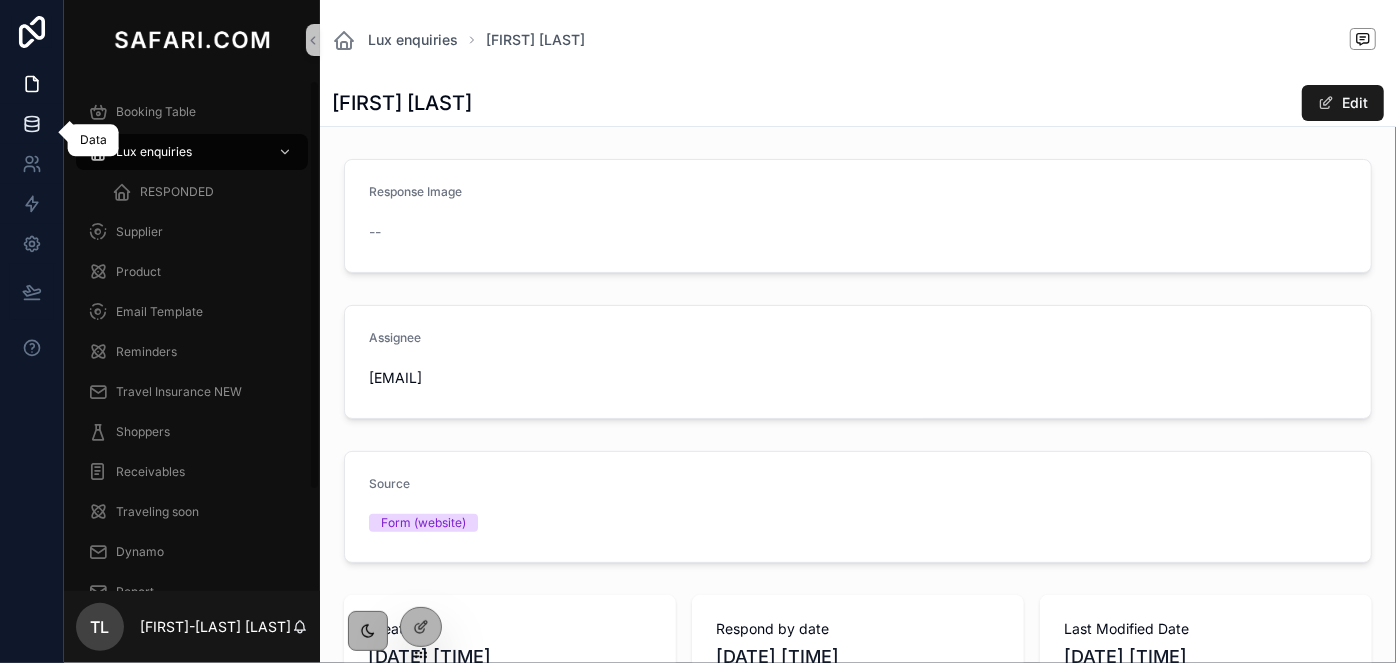 click 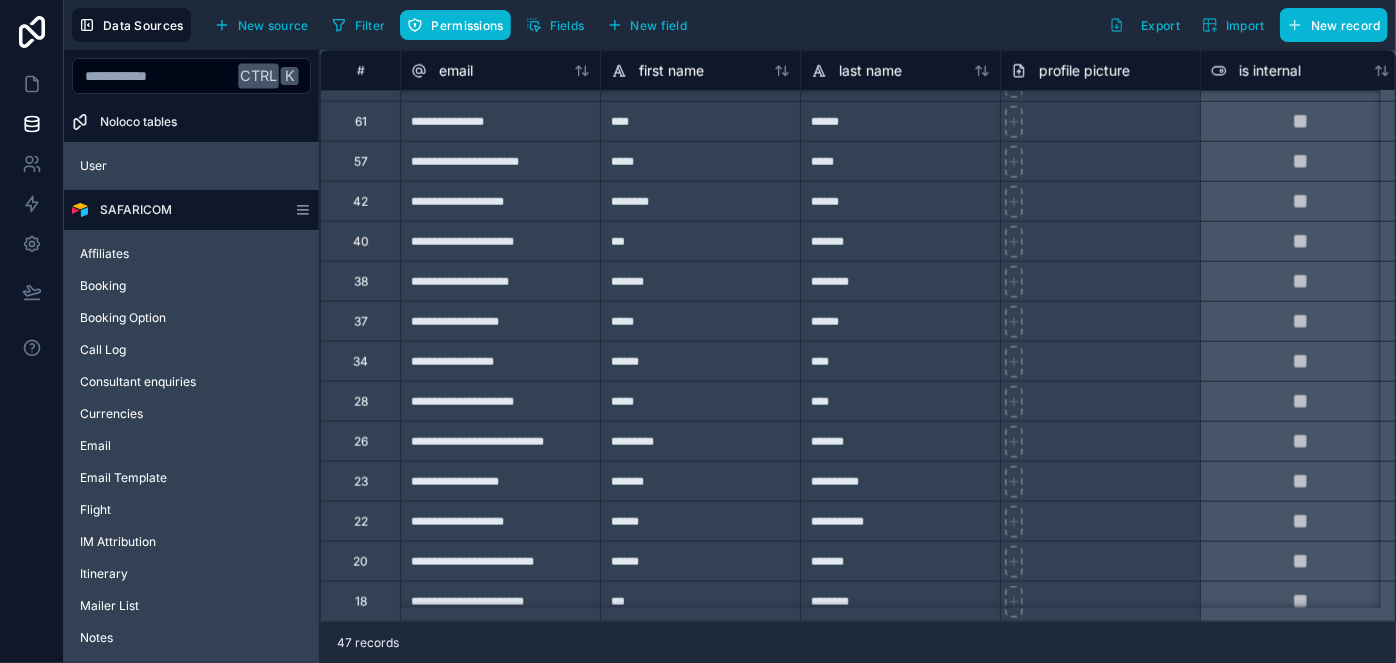 scroll, scrollTop: 1181, scrollLeft: 0, axis: vertical 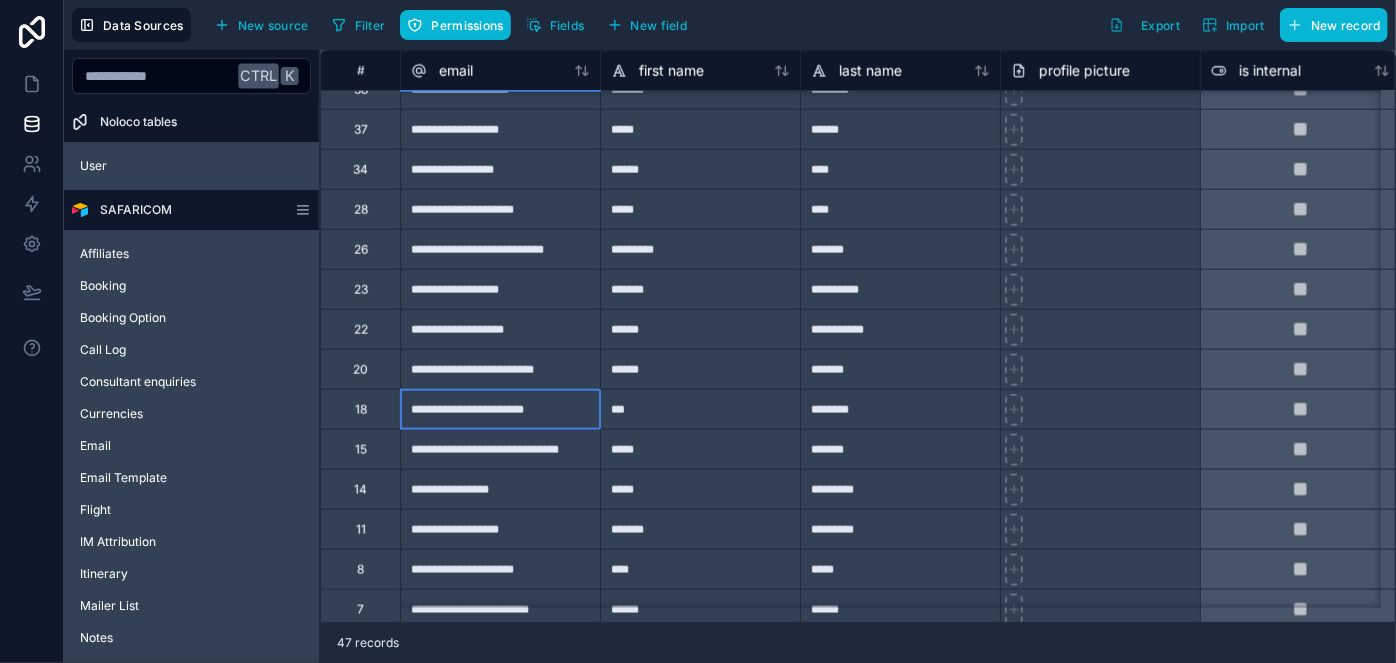 click on "**********" at bounding box center (500, 409) 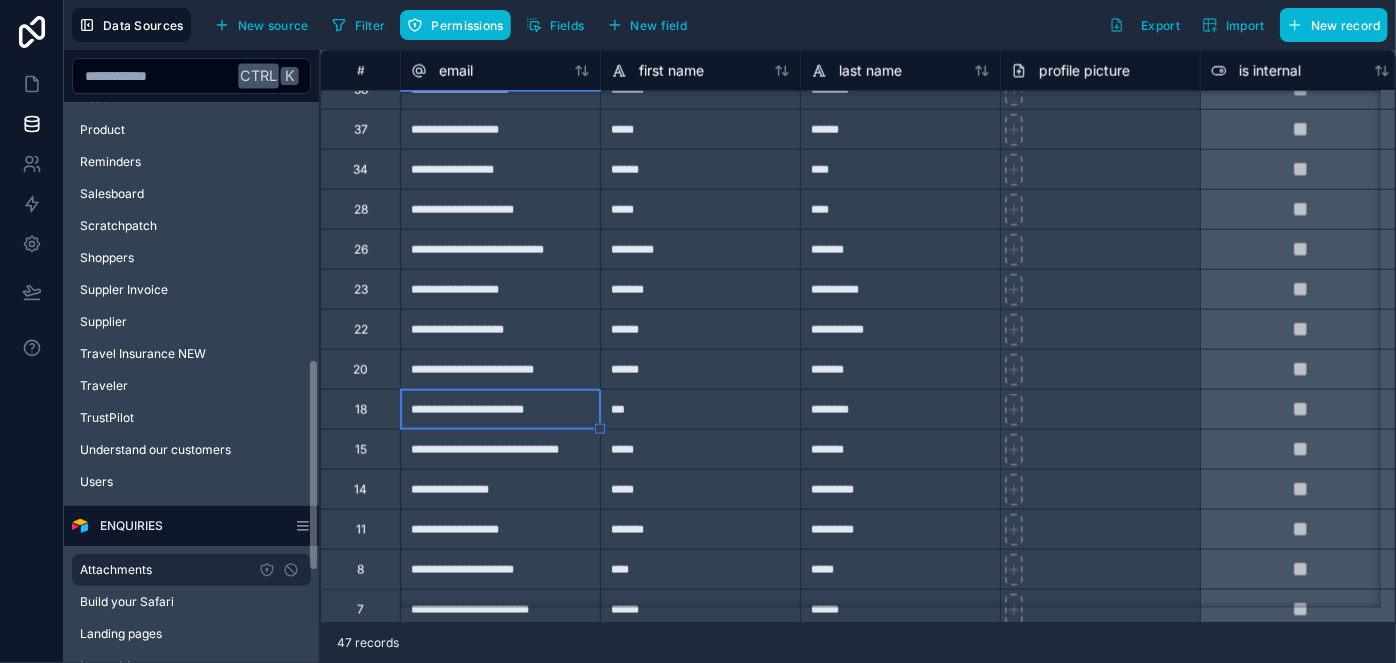 scroll, scrollTop: 918, scrollLeft: 0, axis: vertical 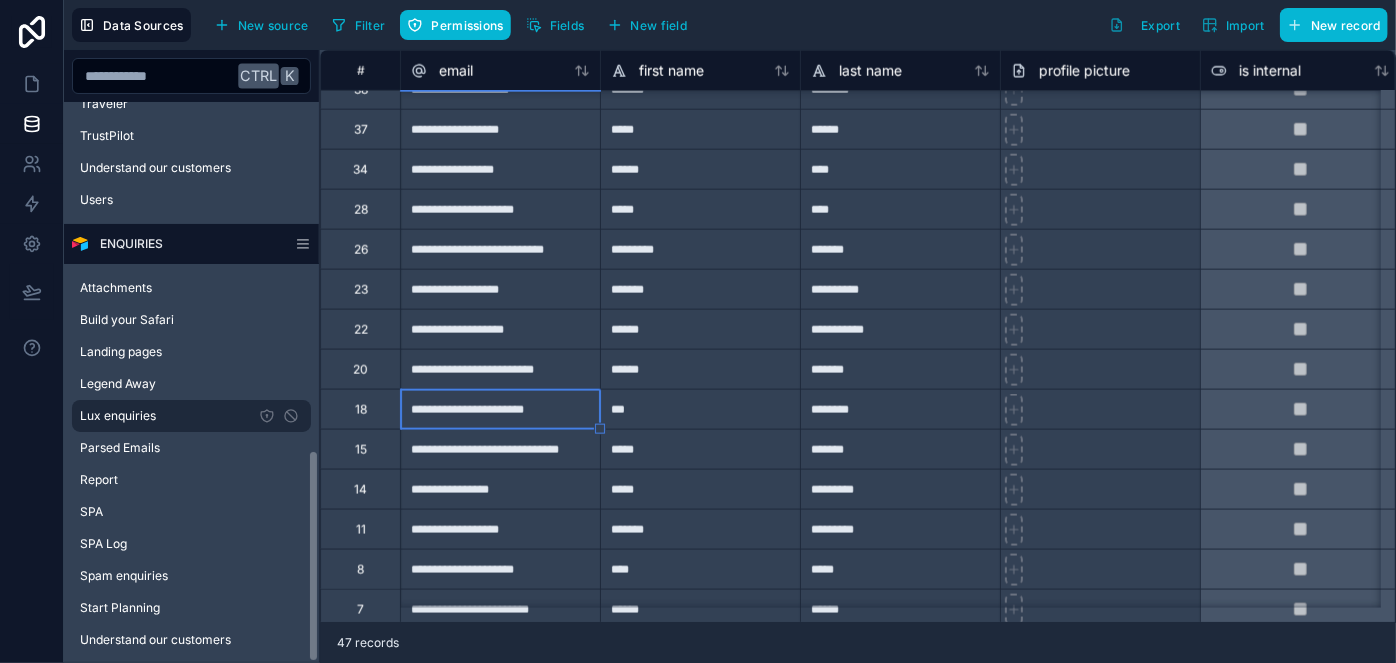 click on "Lux enquiries" at bounding box center [191, 416] 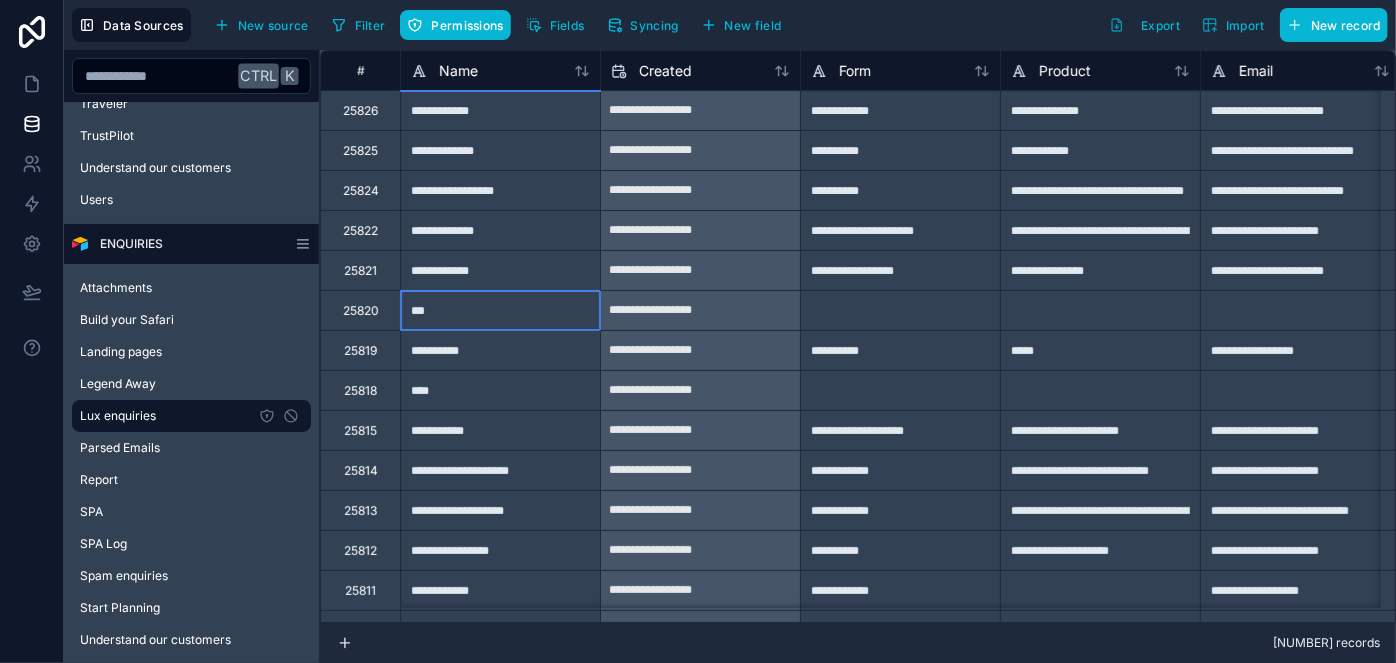 click on "***" at bounding box center (500, 310) 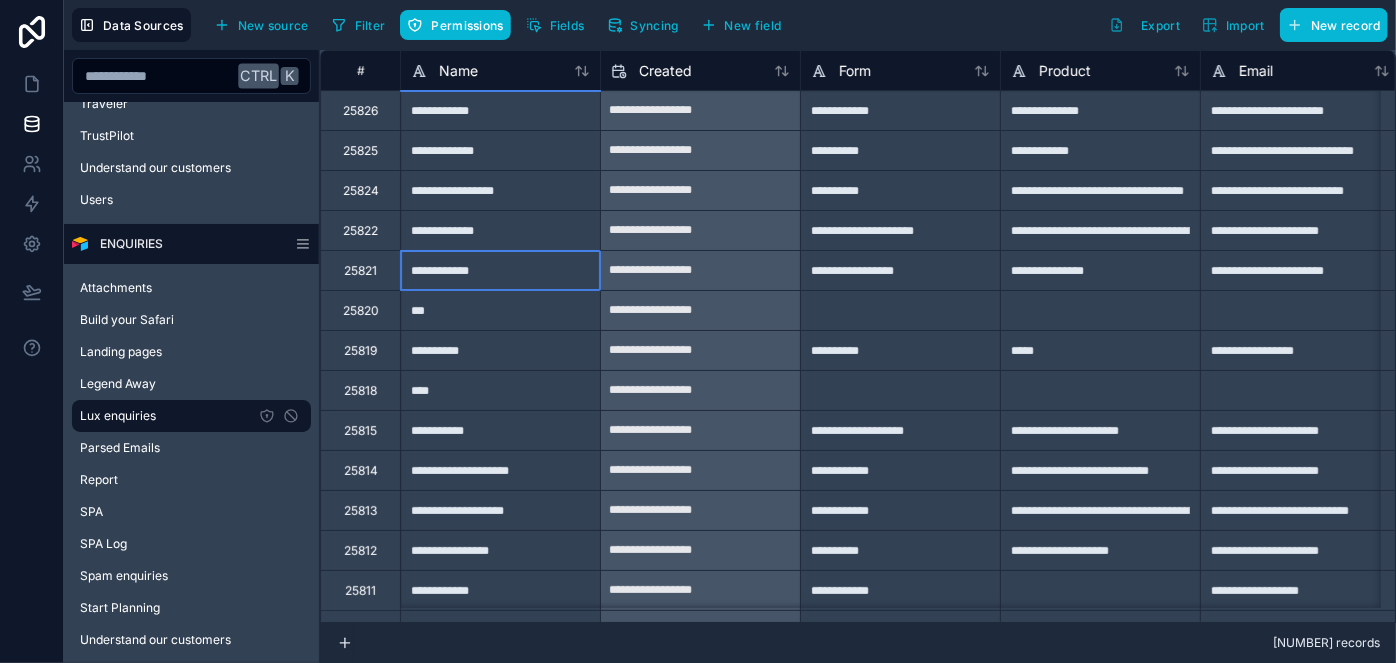 click on "**********" at bounding box center (500, 270) 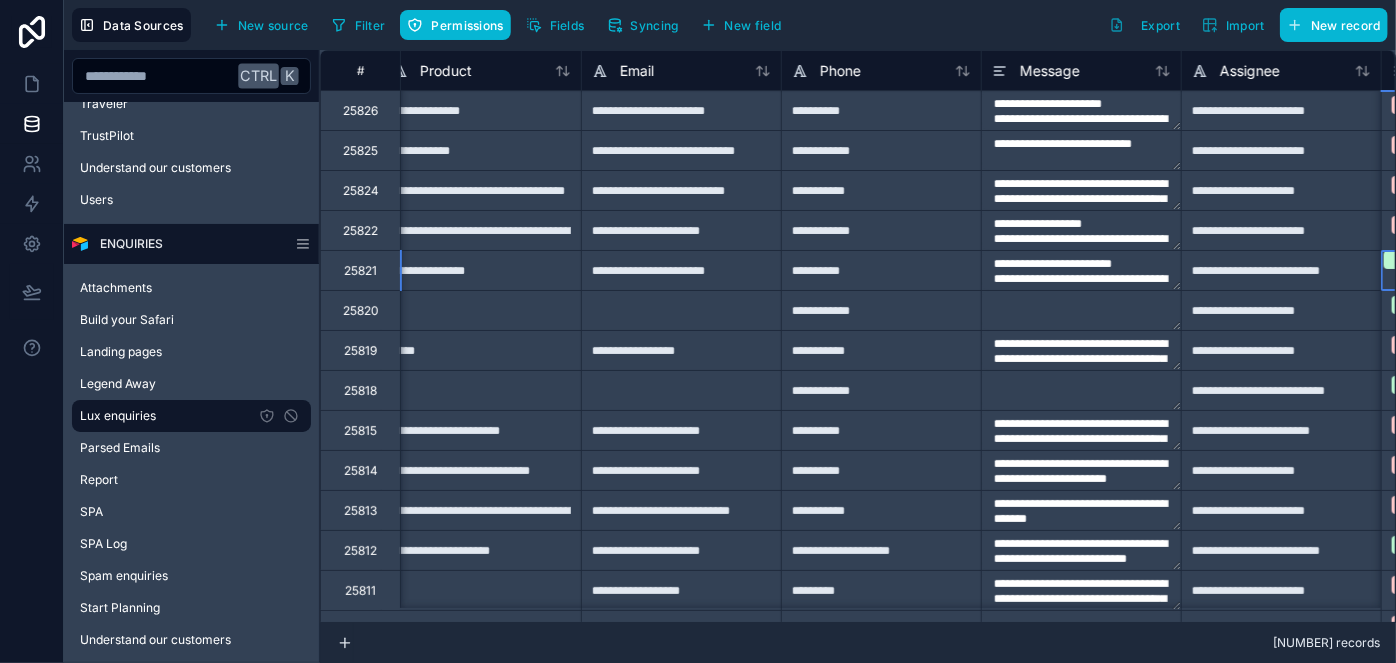 scroll, scrollTop: 0, scrollLeft: 819, axis: horizontal 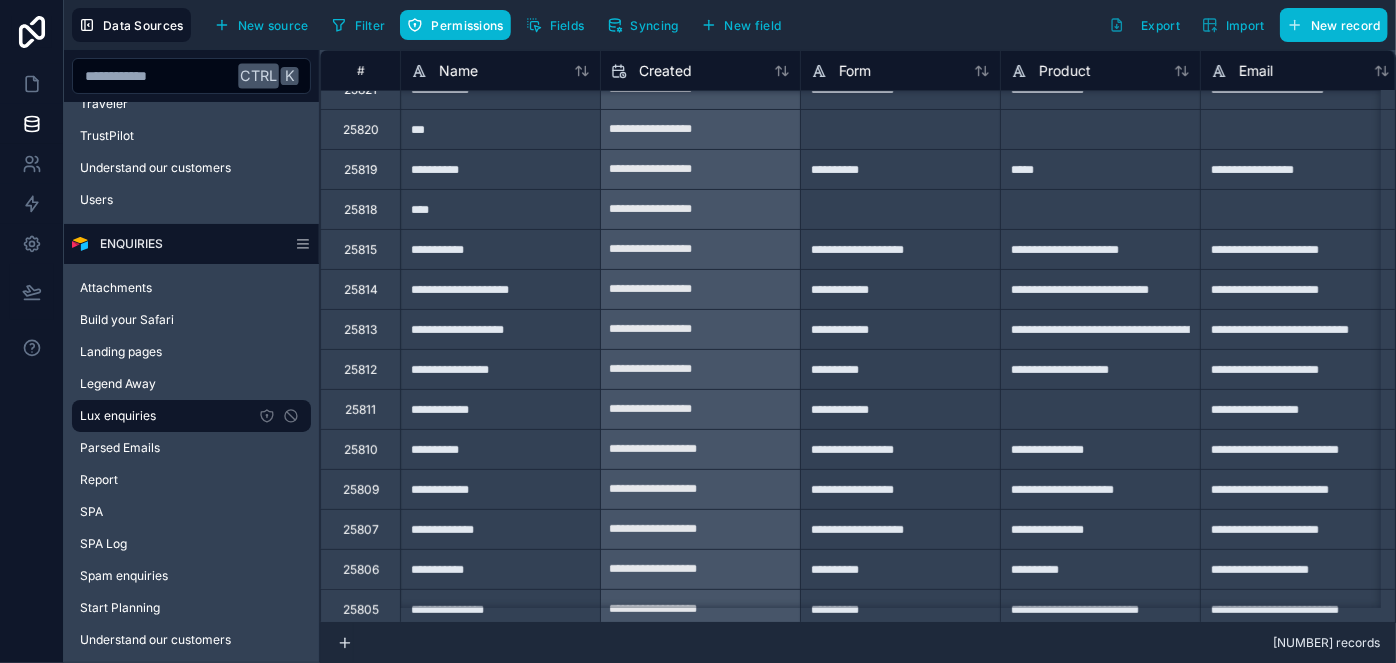 click on "**********" at bounding box center (500, 449) 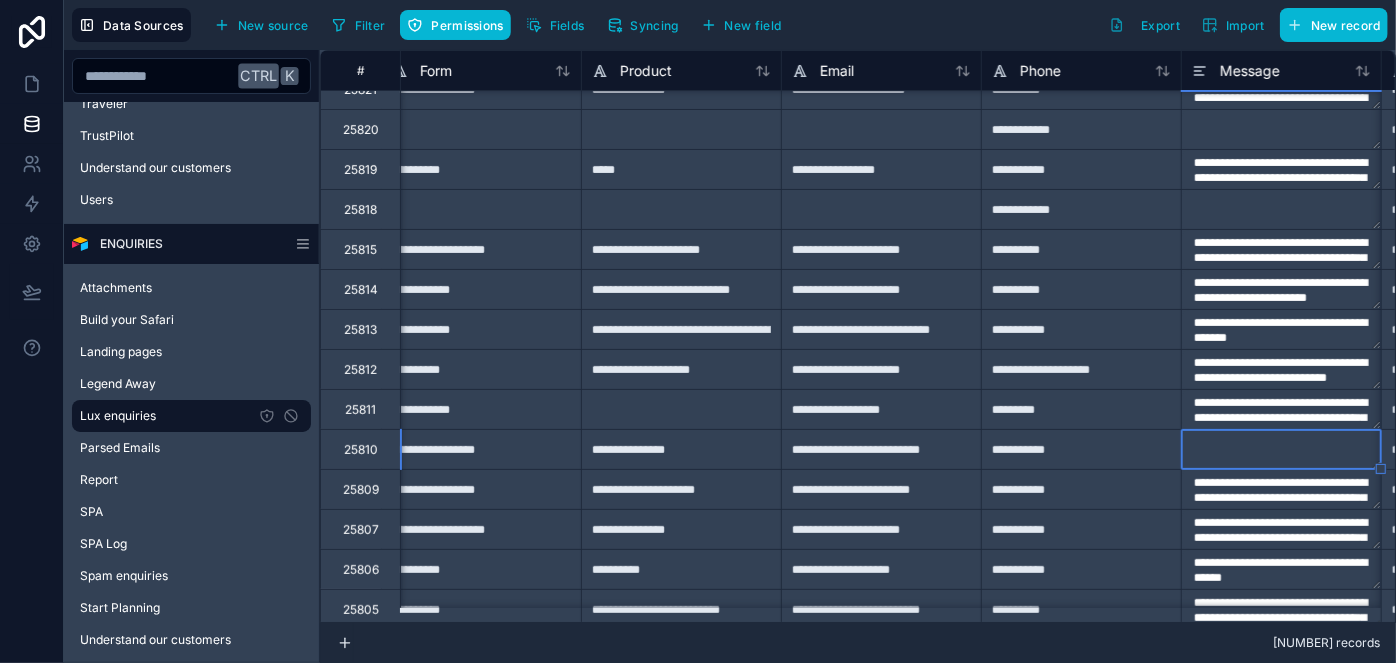 scroll, scrollTop: 181, scrollLeft: 619, axis: both 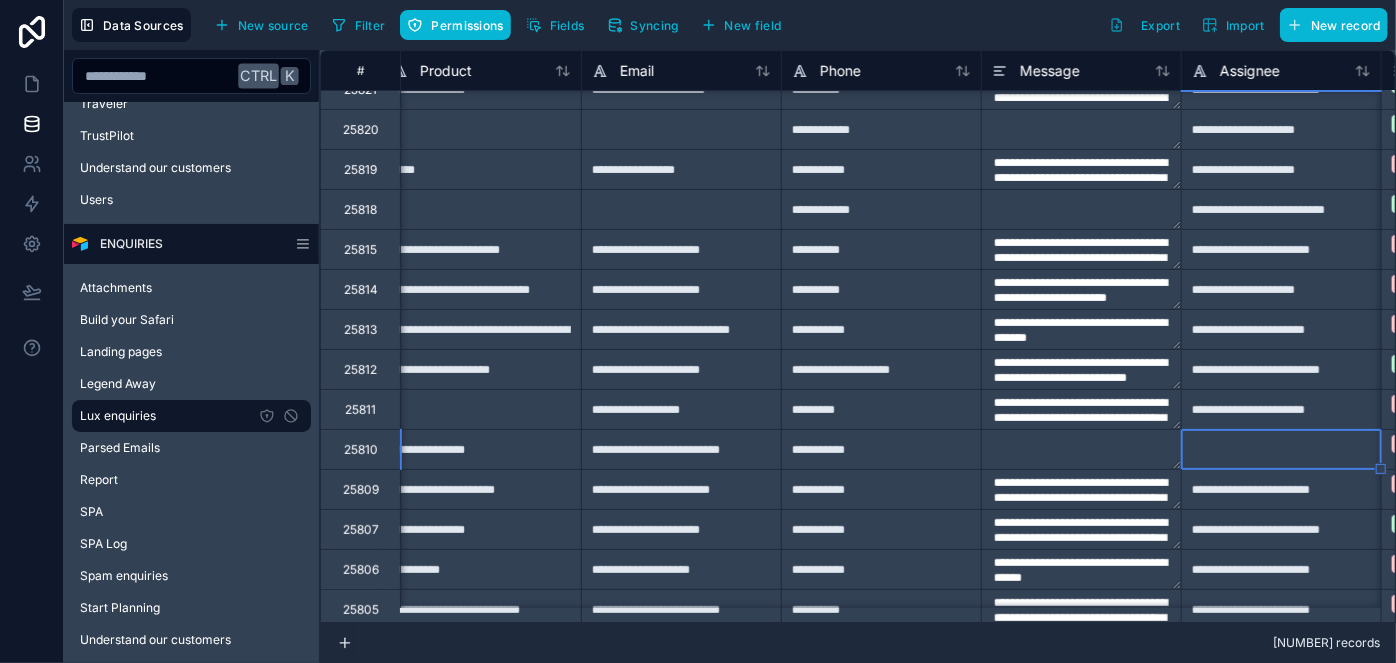 click on "**********" at bounding box center [1281, 409] 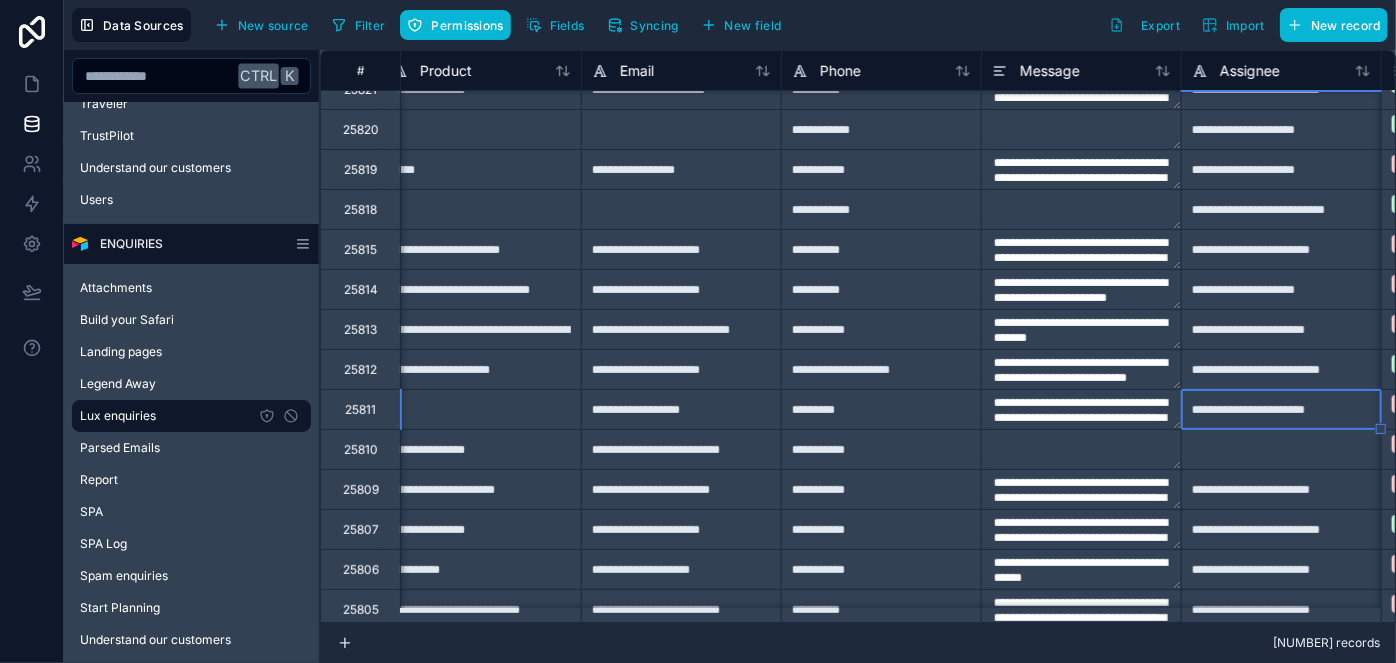click at bounding box center [1281, 449] 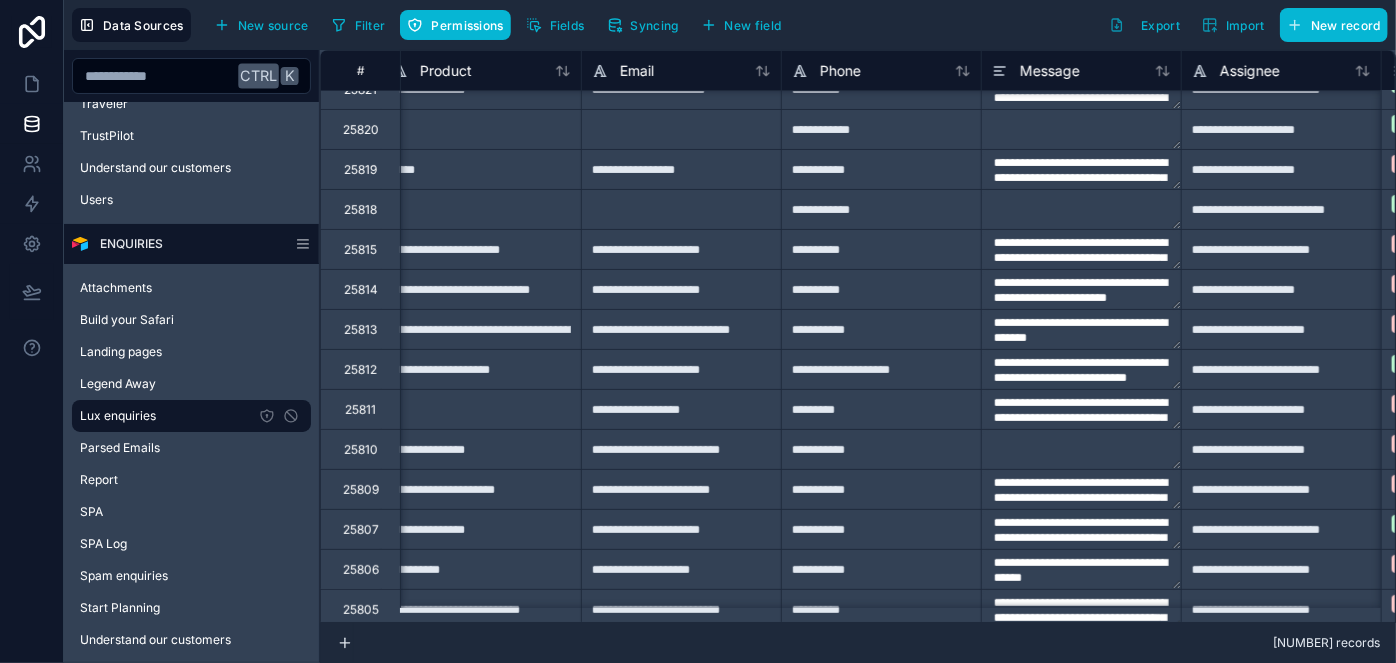 scroll, scrollTop: 181, scrollLeft: 0, axis: vertical 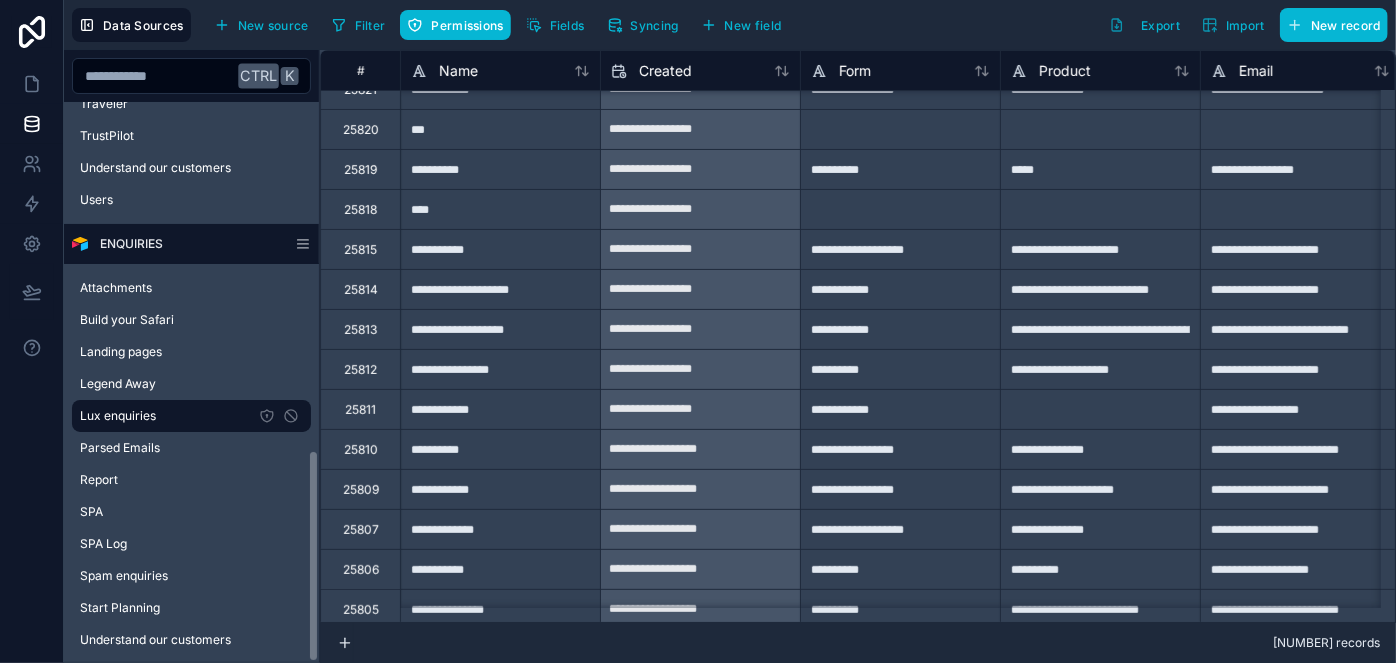 click on "**********" at bounding box center [500, 289] 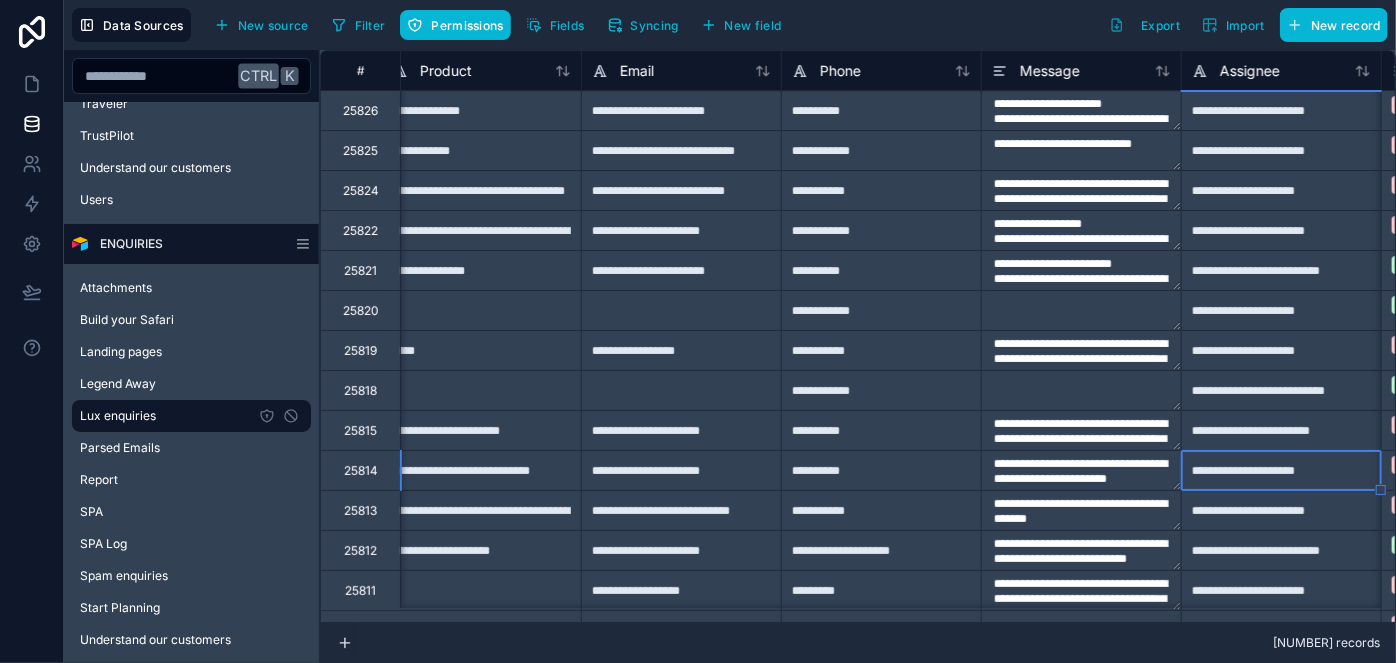 scroll, scrollTop: 0, scrollLeft: 819, axis: horizontal 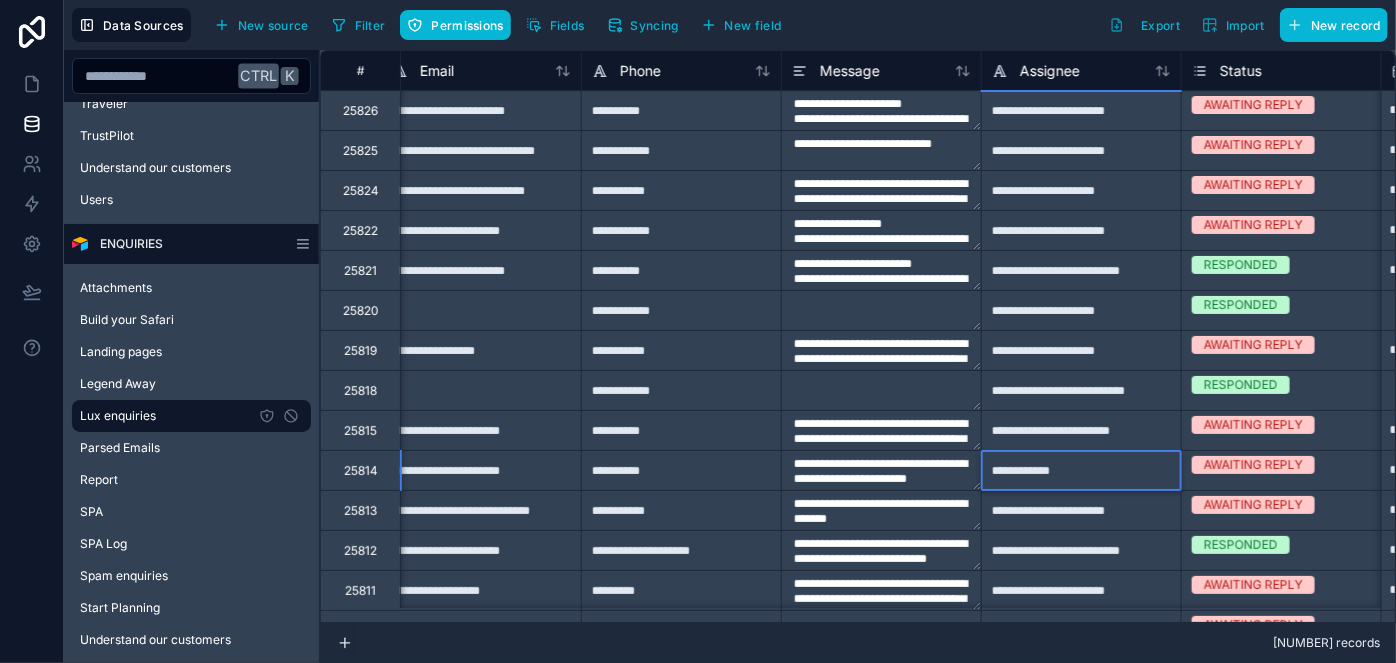 type on "**********" 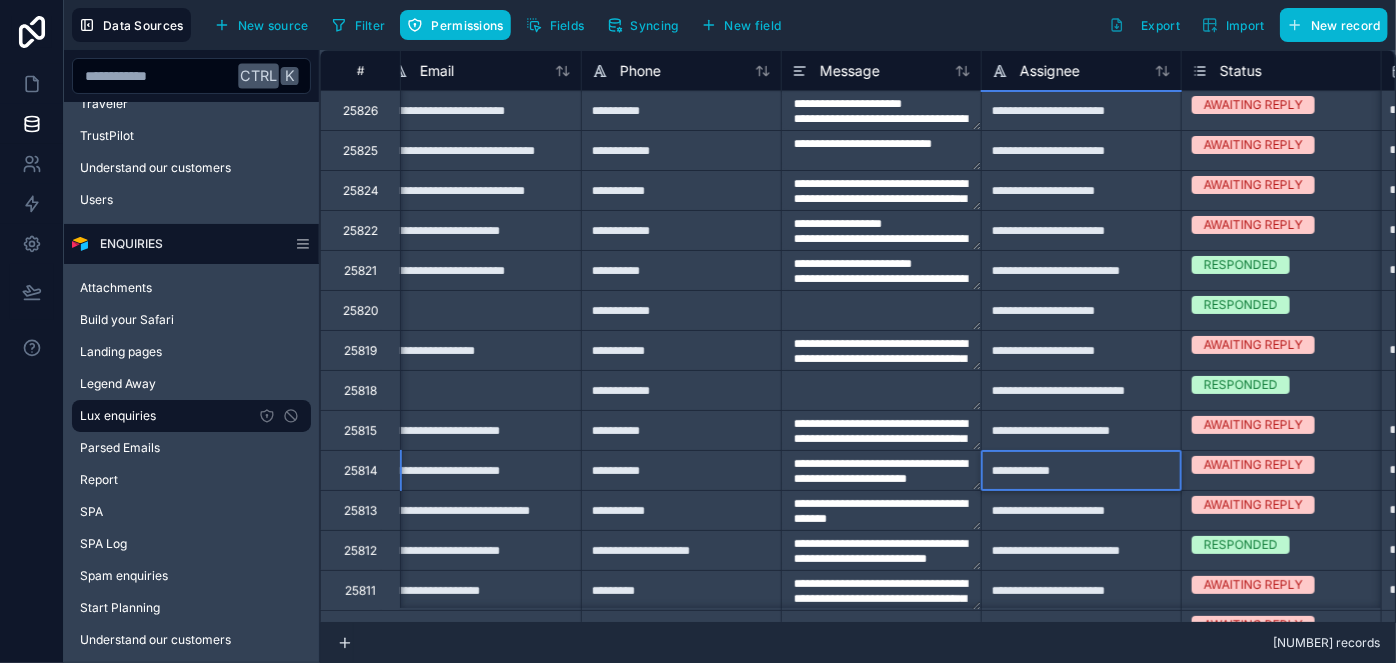 click on "**********" at bounding box center (4141, 2070) 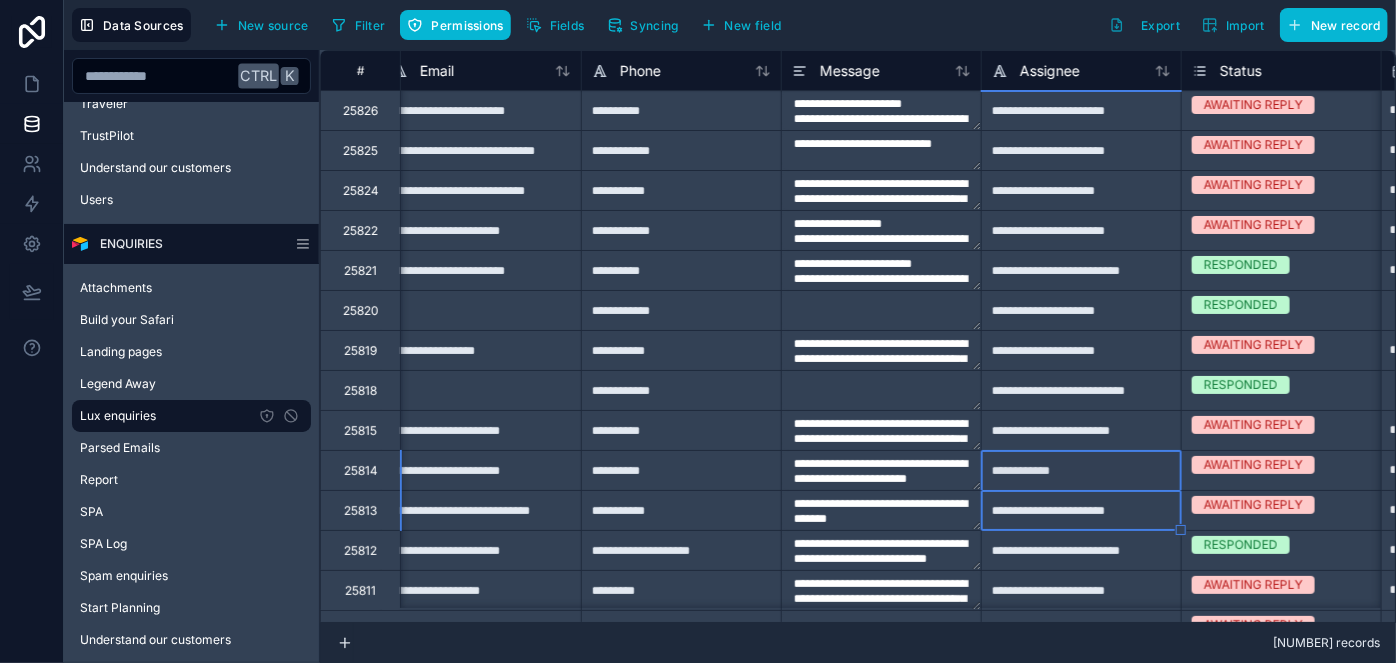 click on "**********" at bounding box center (1081, 470) 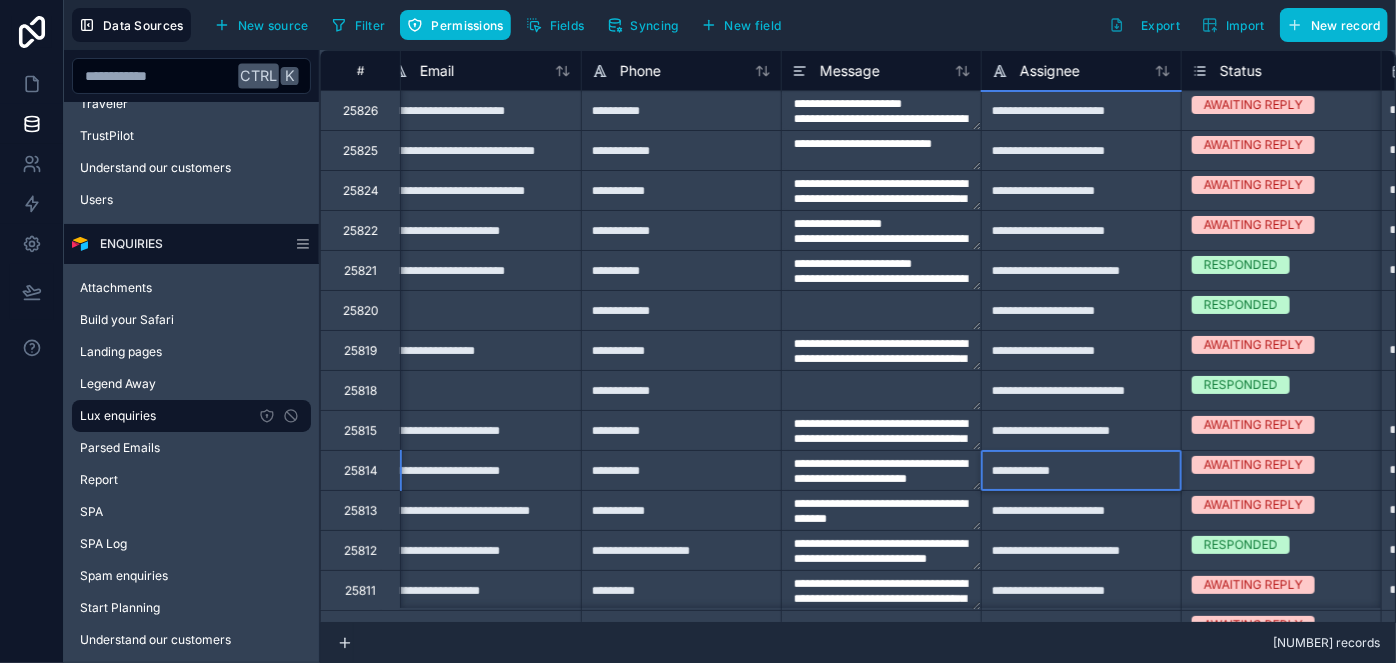 click on "**********" at bounding box center (1081, 470) 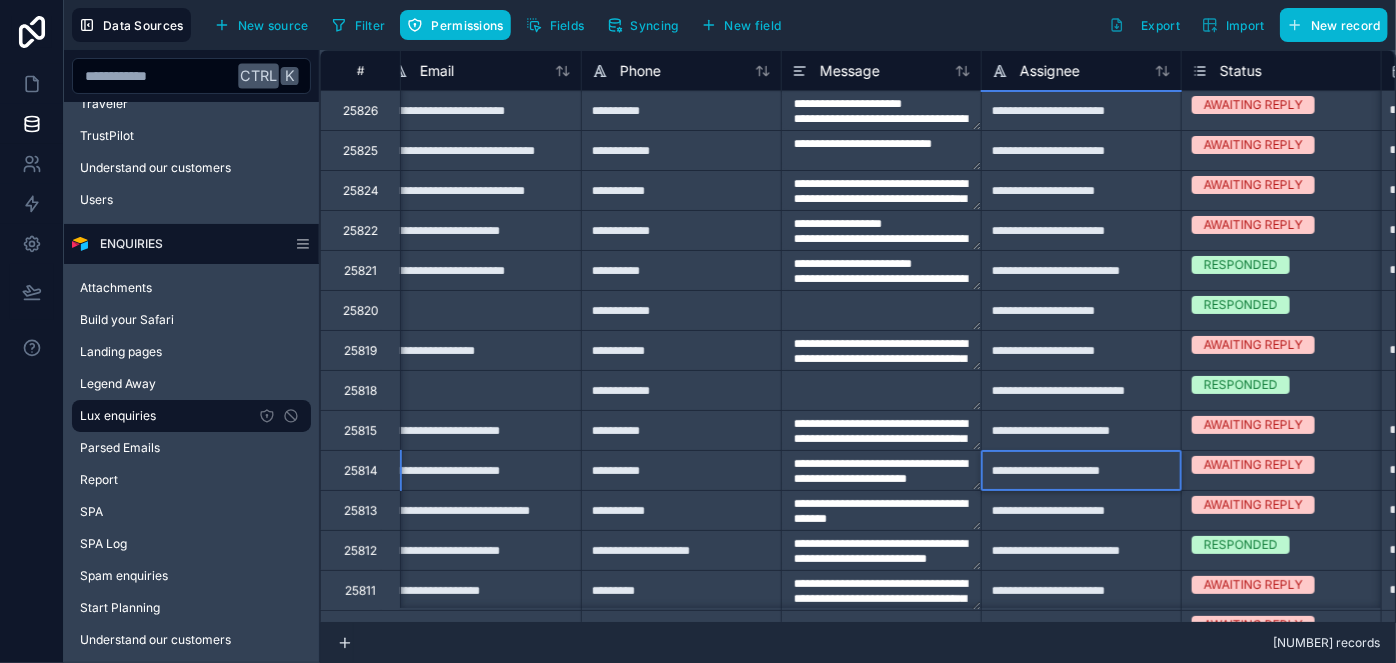 type on "**********" 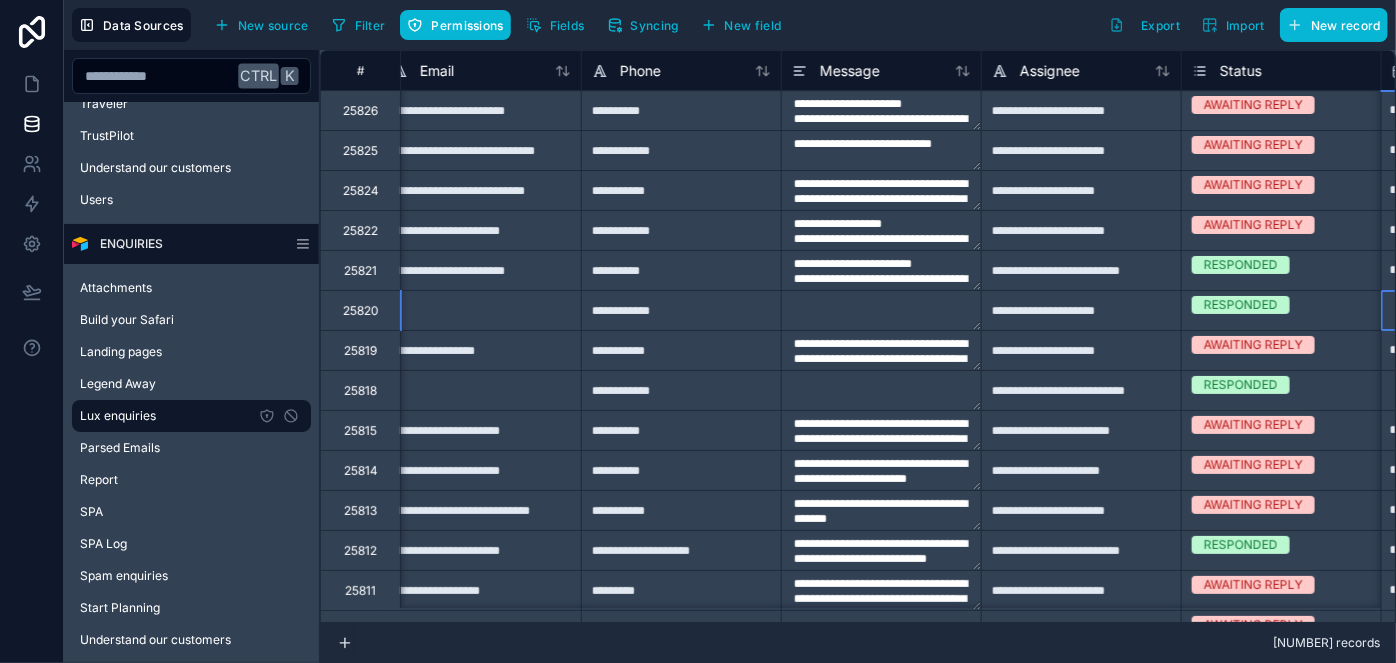 click on "**********" at bounding box center [4141, 310] 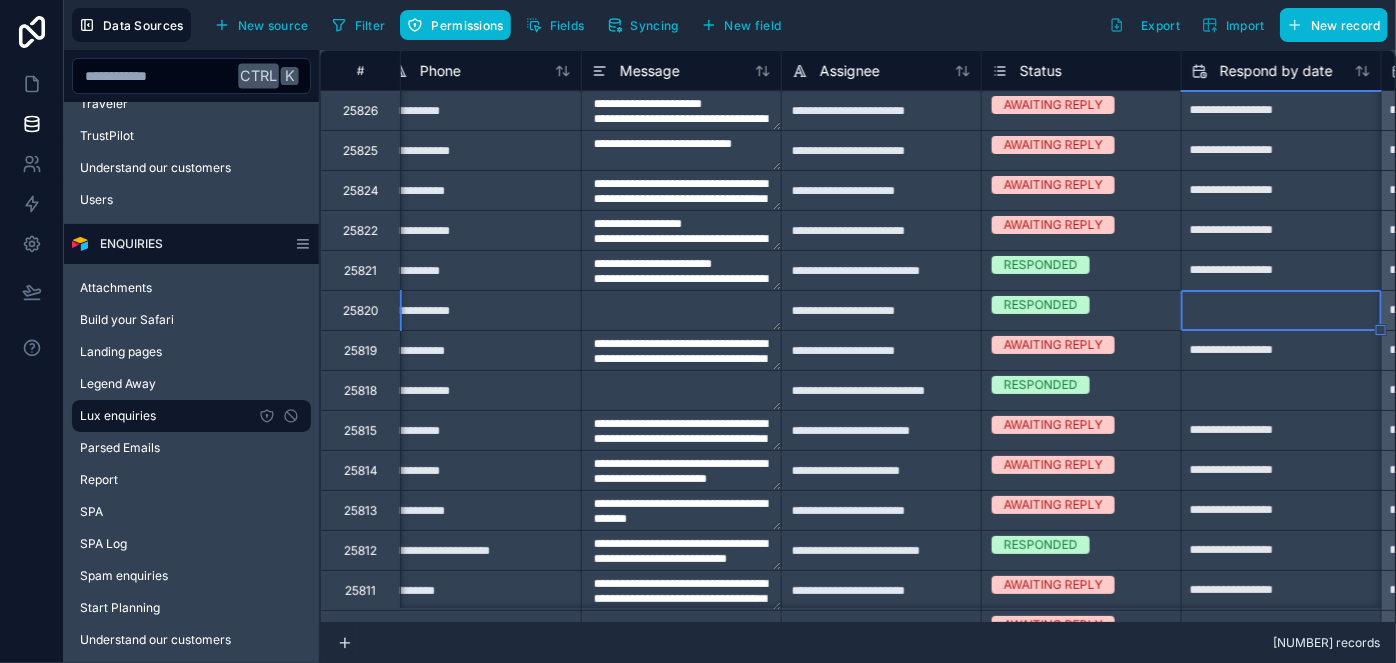 click on "**********" at bounding box center (881, 470) 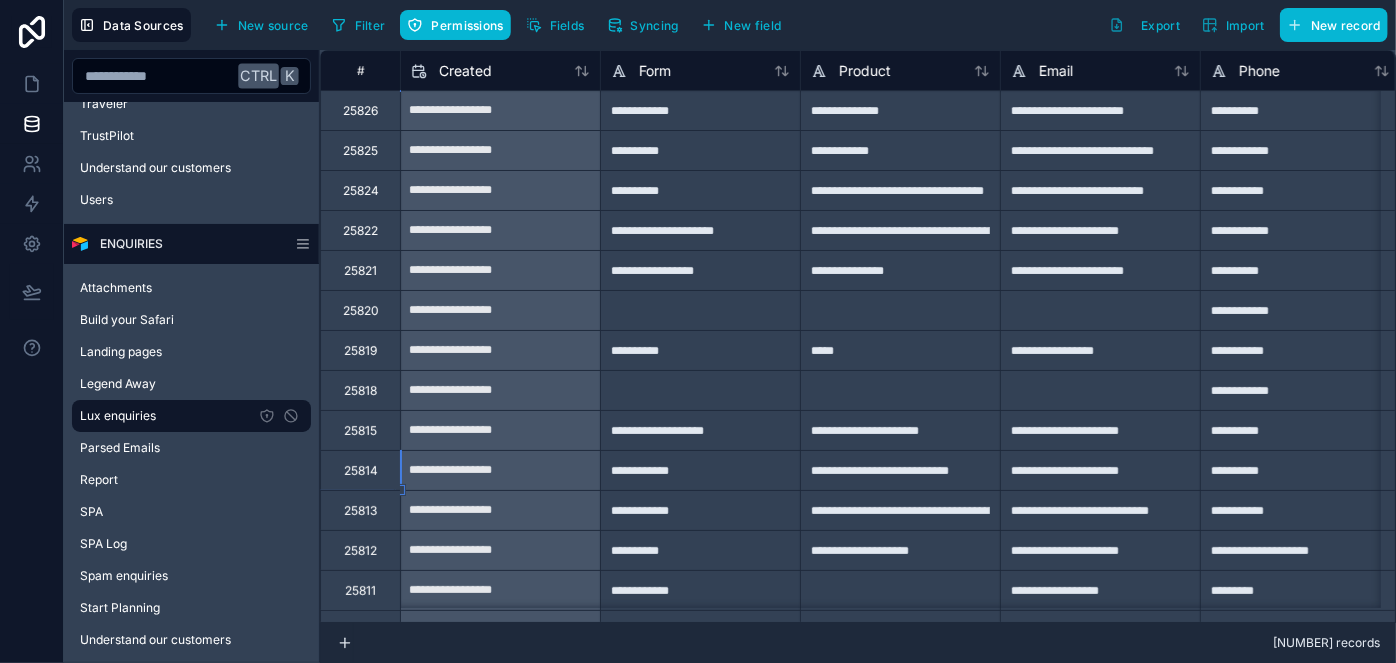 scroll, scrollTop: 0, scrollLeft: 0, axis: both 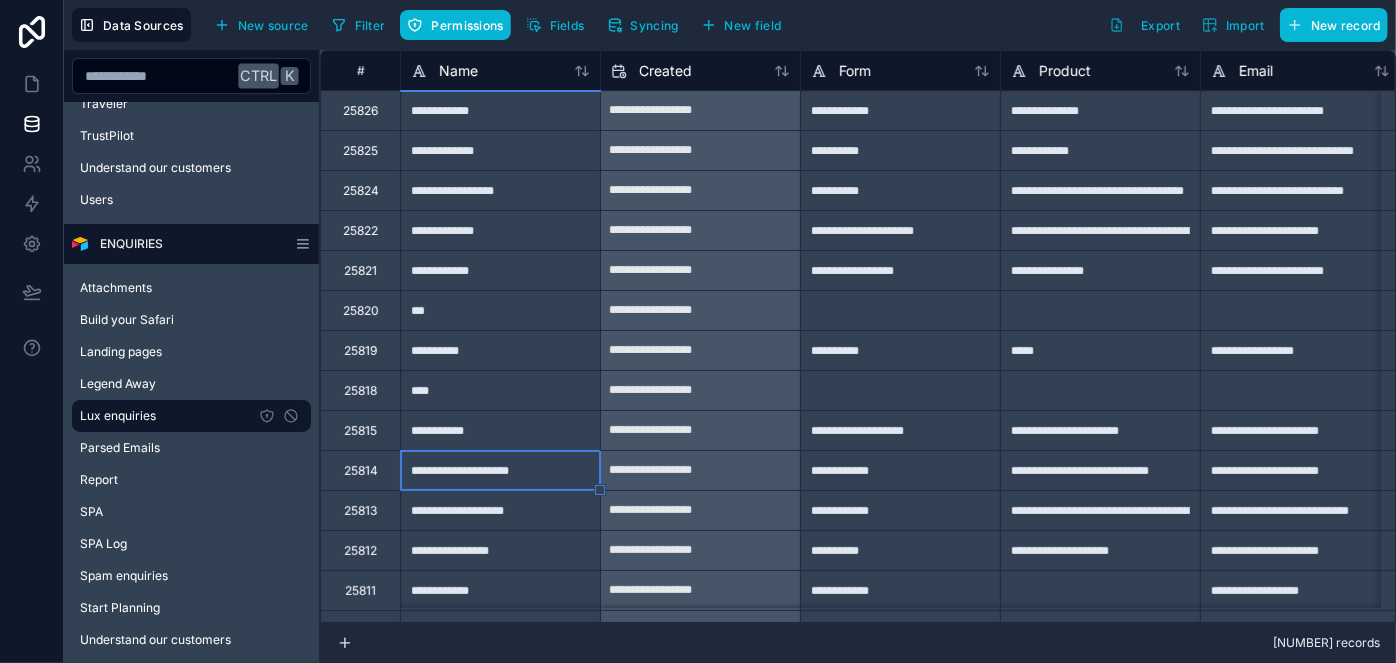click on "**********" at bounding box center [500, 350] 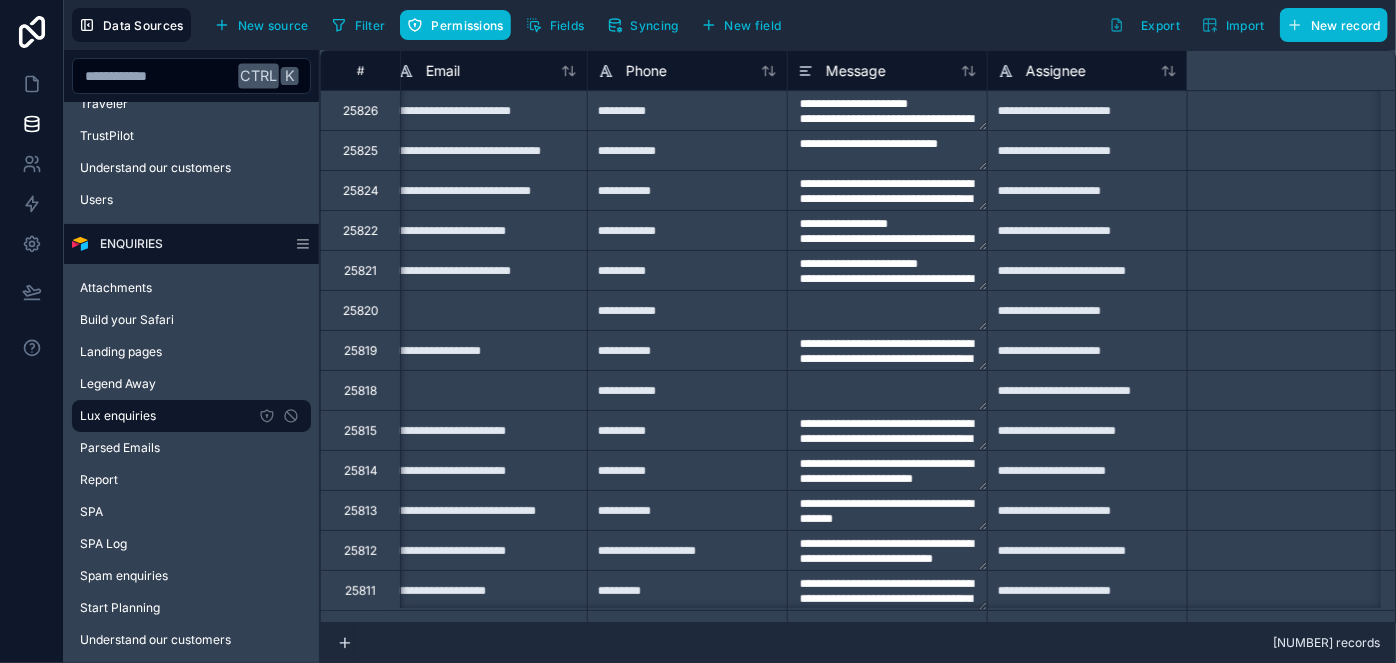 scroll, scrollTop: 0, scrollLeft: 0, axis: both 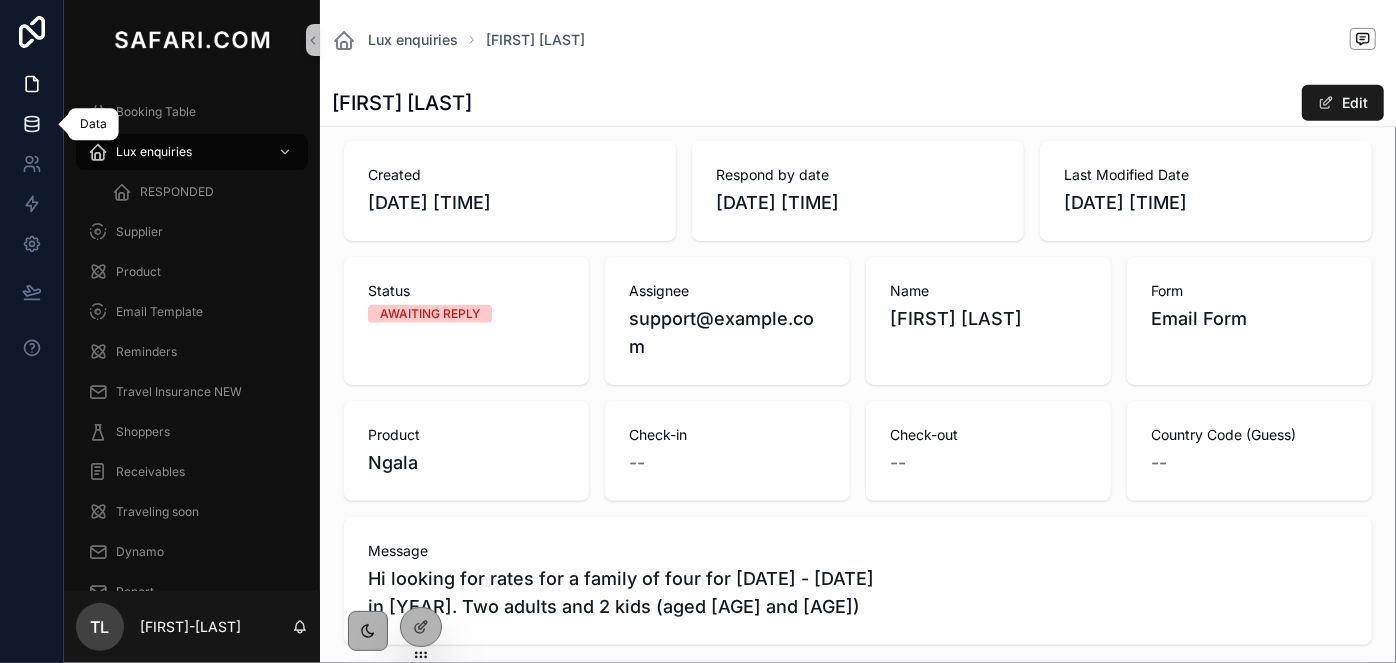 click 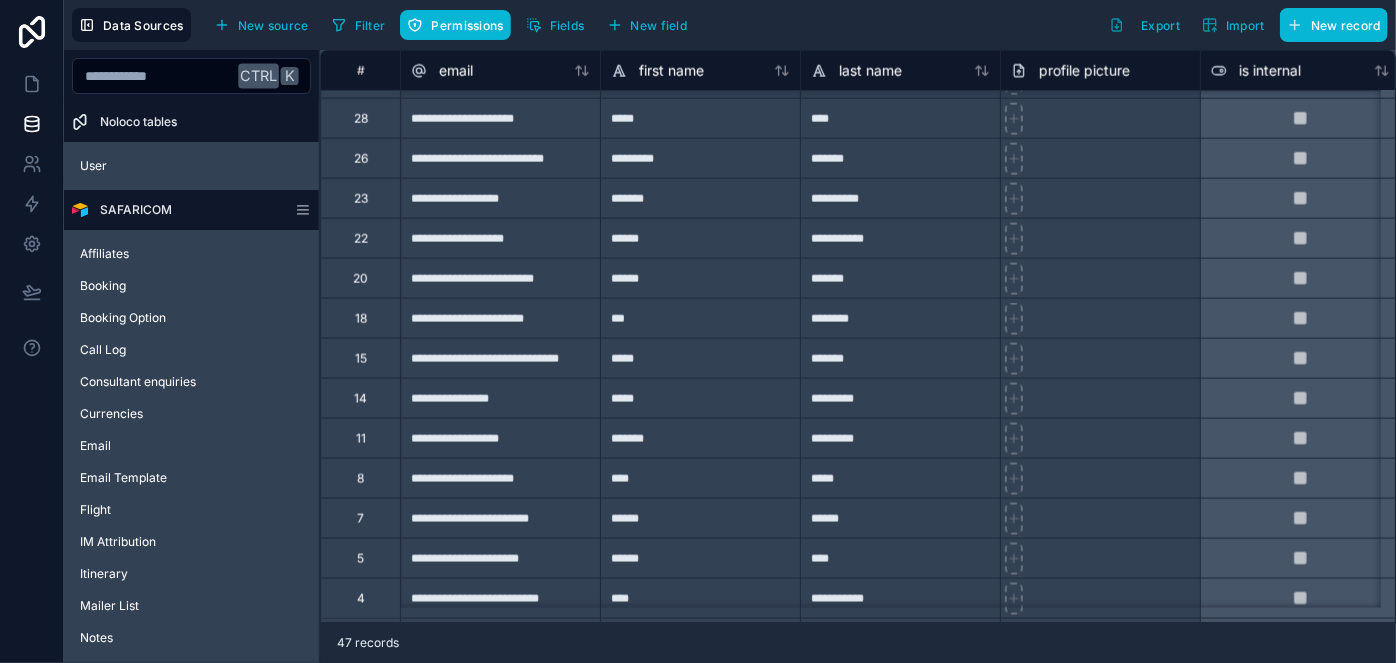 scroll, scrollTop: 1361, scrollLeft: 0, axis: vertical 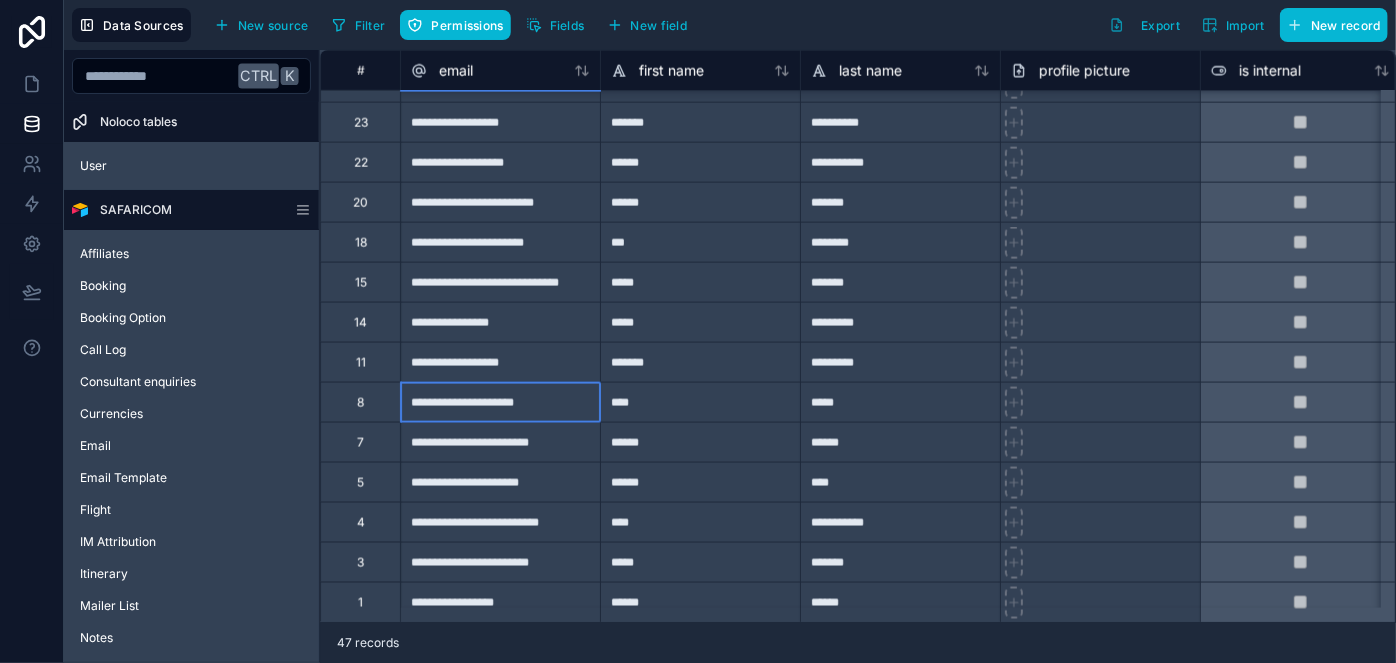 click on "**********" at bounding box center [500, 402] 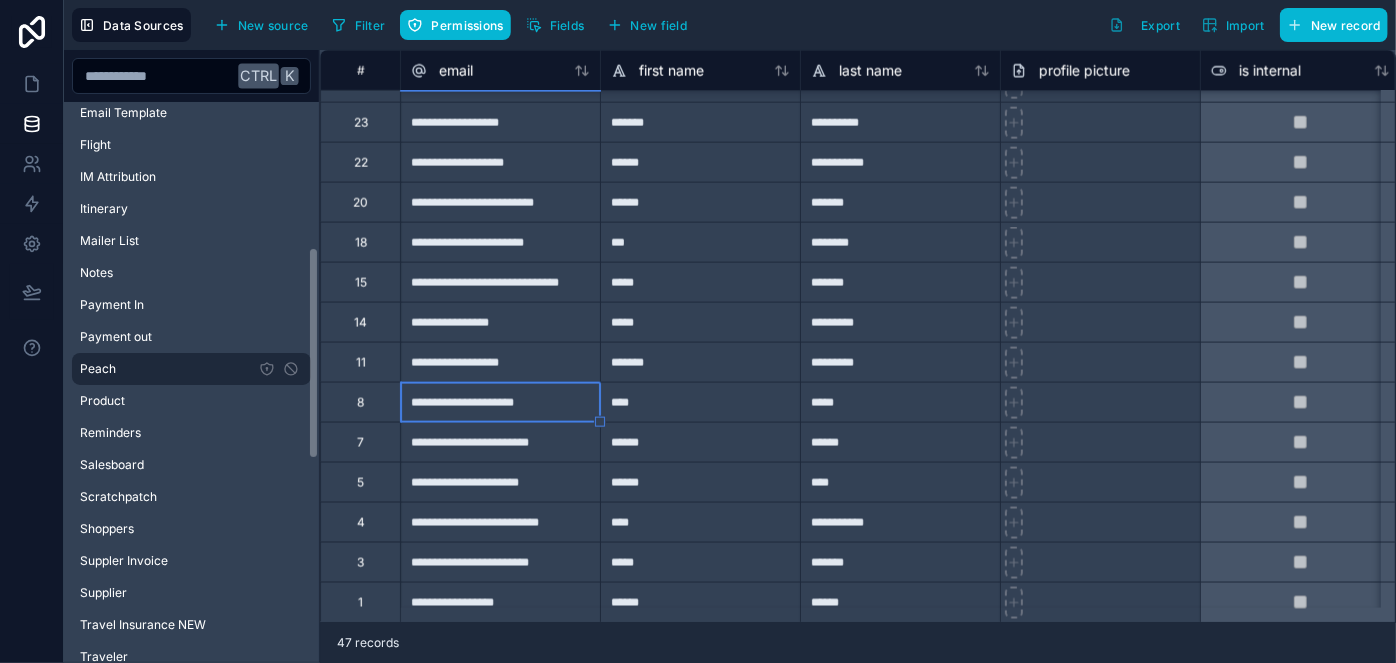 scroll, scrollTop: 909, scrollLeft: 0, axis: vertical 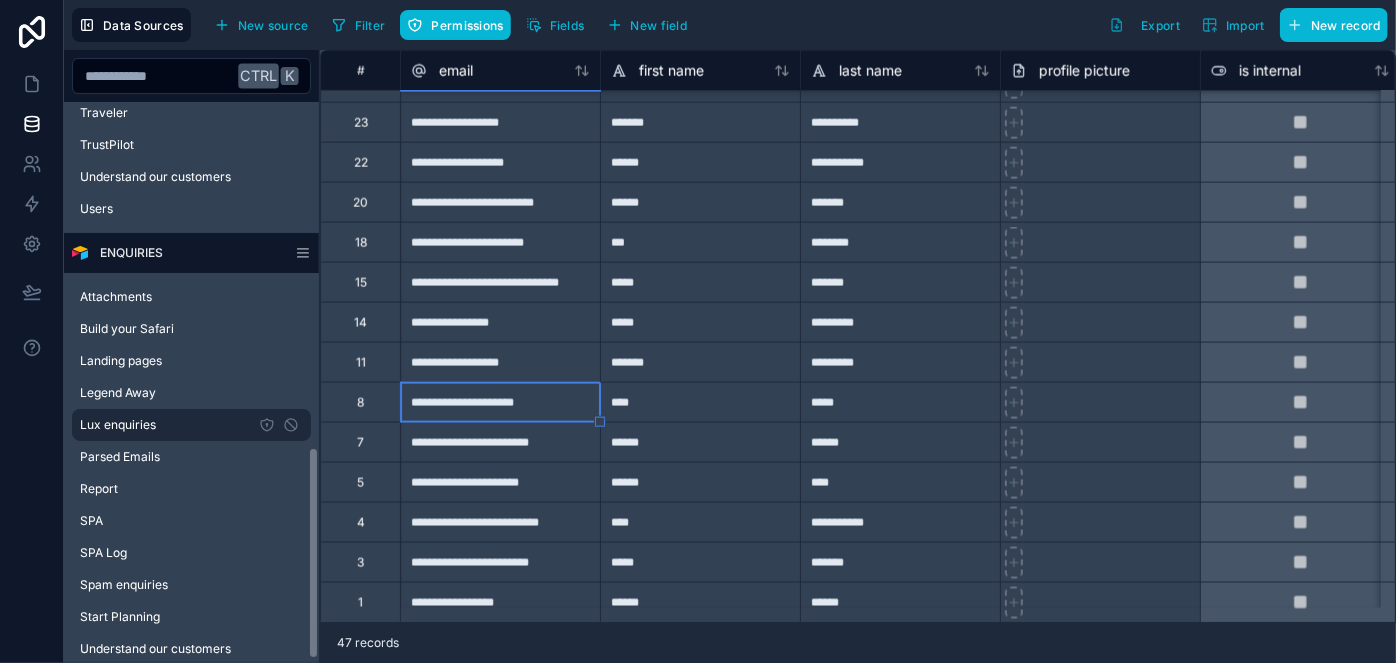 click on "Lux enquiries" at bounding box center (191, 425) 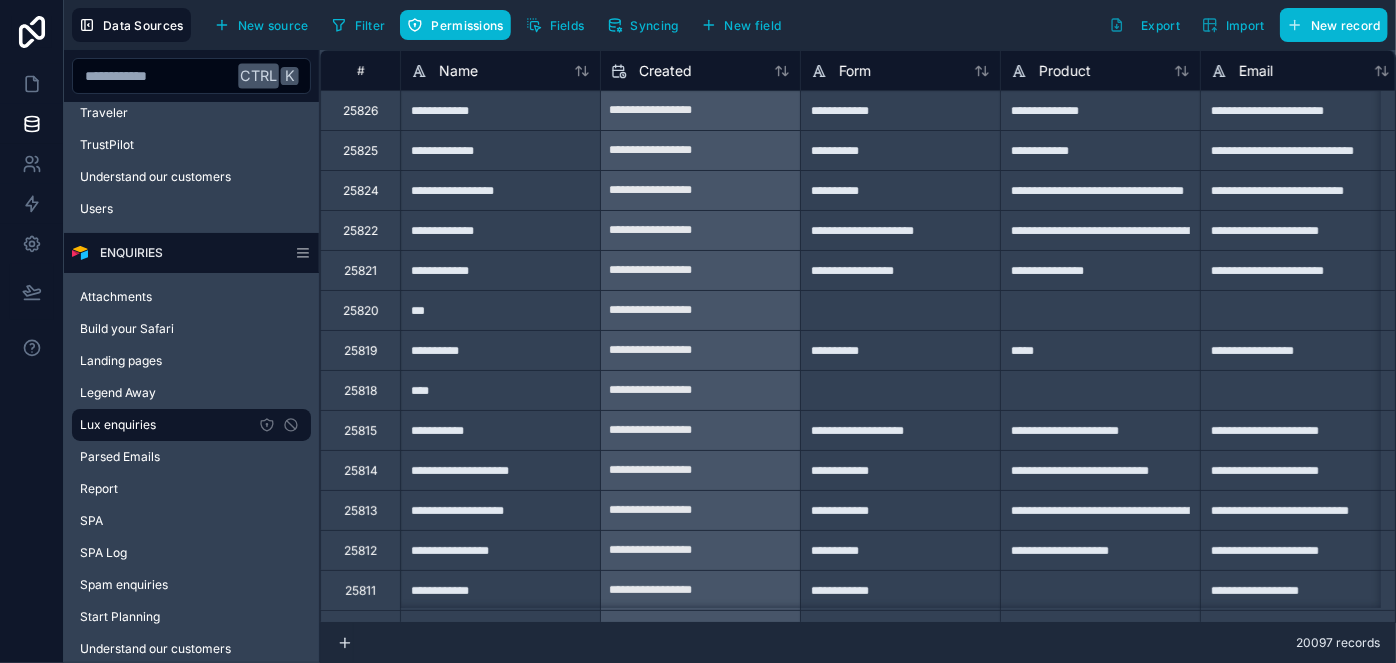 click on "**********" at bounding box center [500, 350] 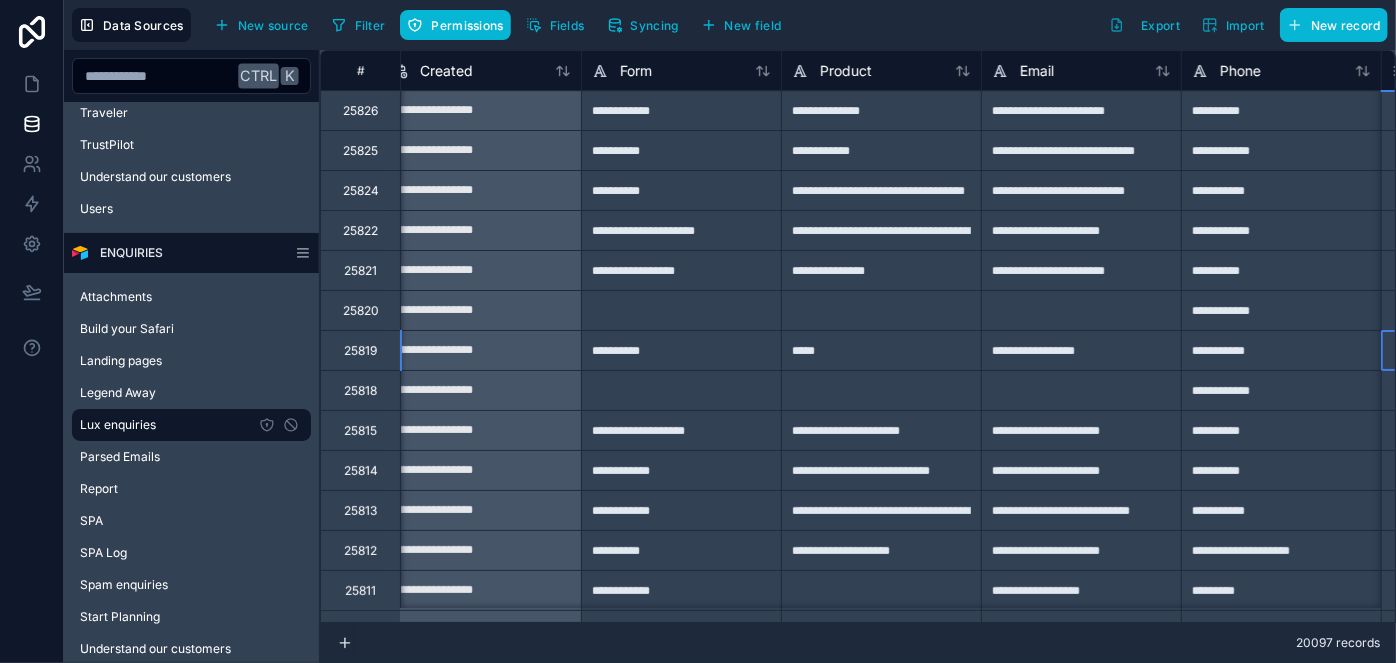 scroll, scrollTop: 0, scrollLeft: 419, axis: horizontal 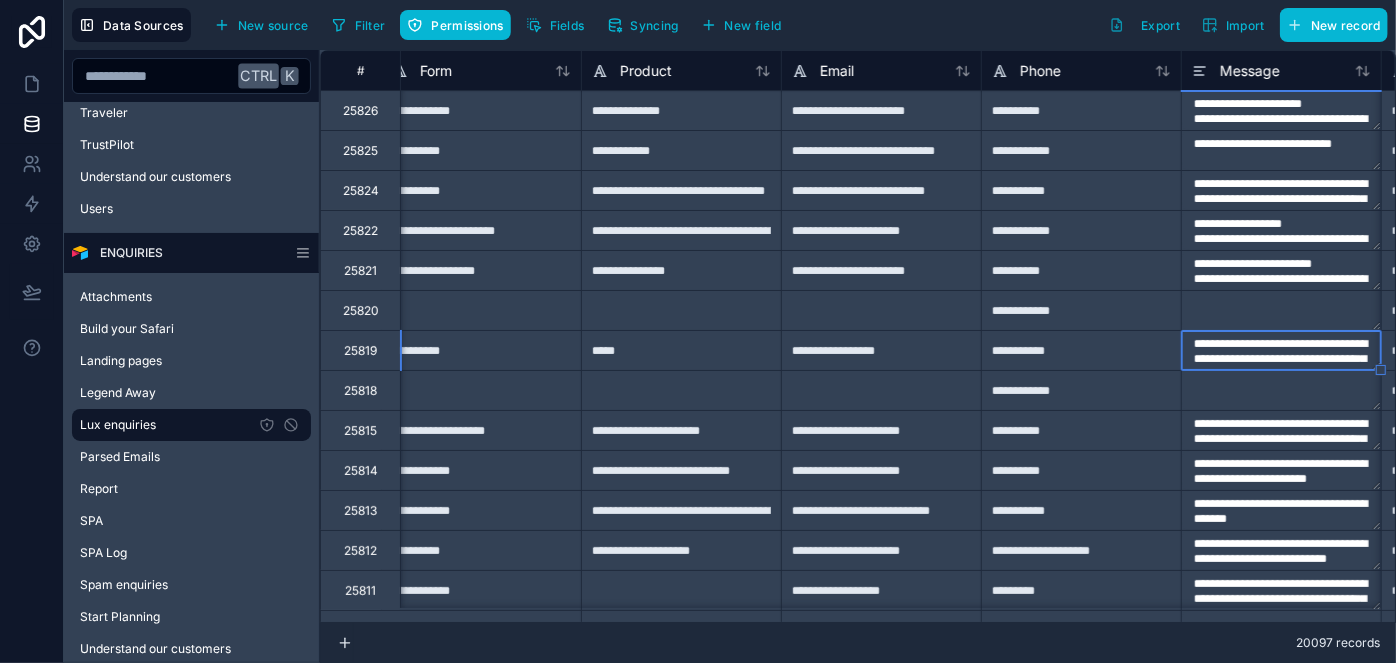 type on "**********" 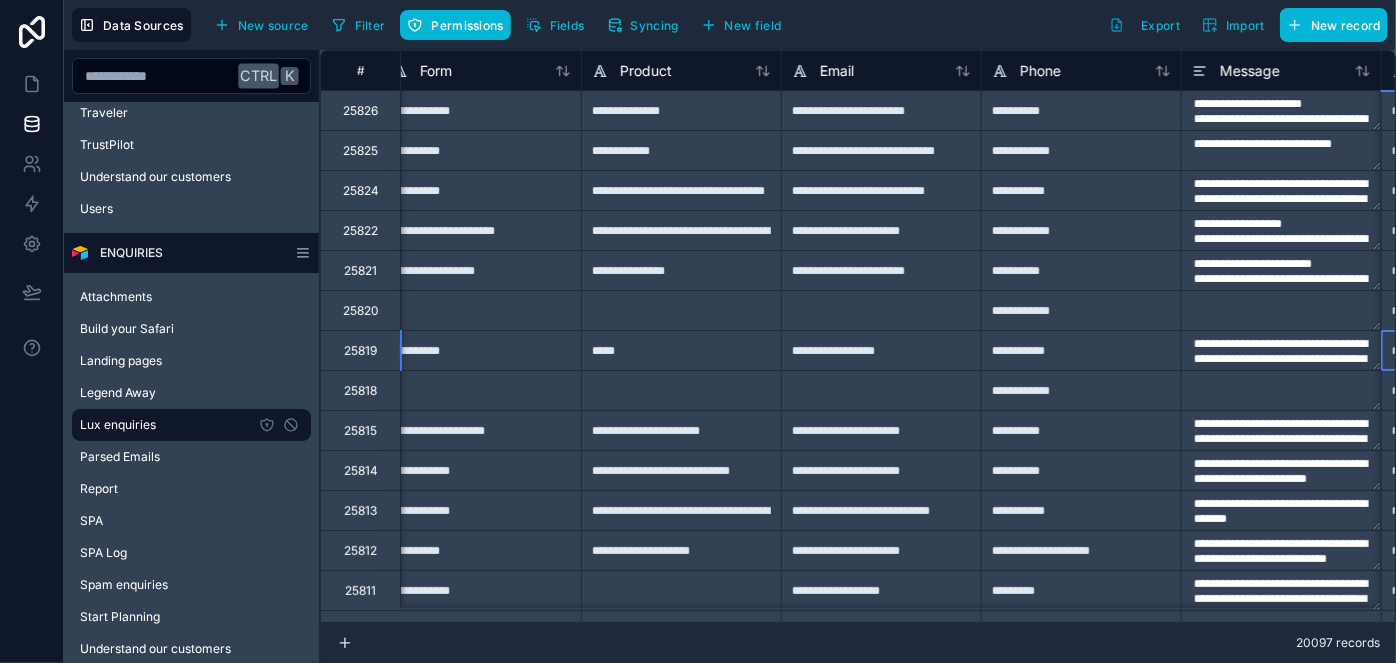 scroll, scrollTop: 0, scrollLeft: 619, axis: horizontal 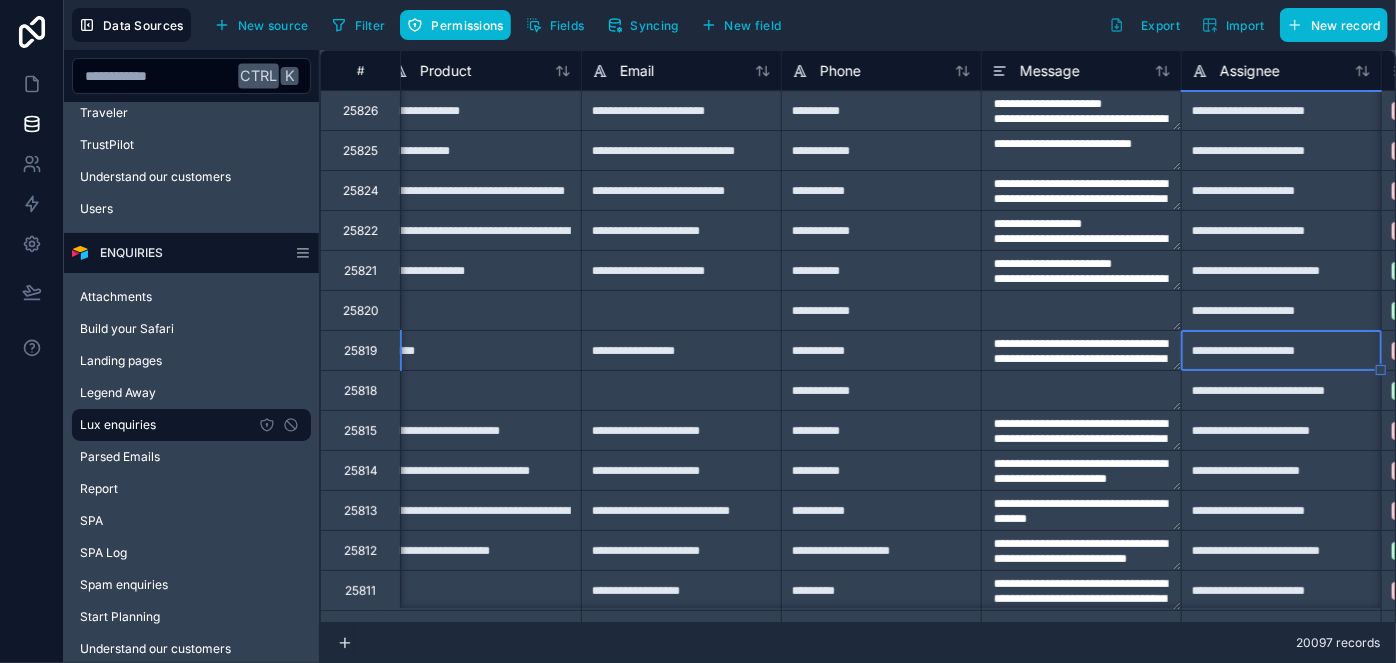 type on "**********" 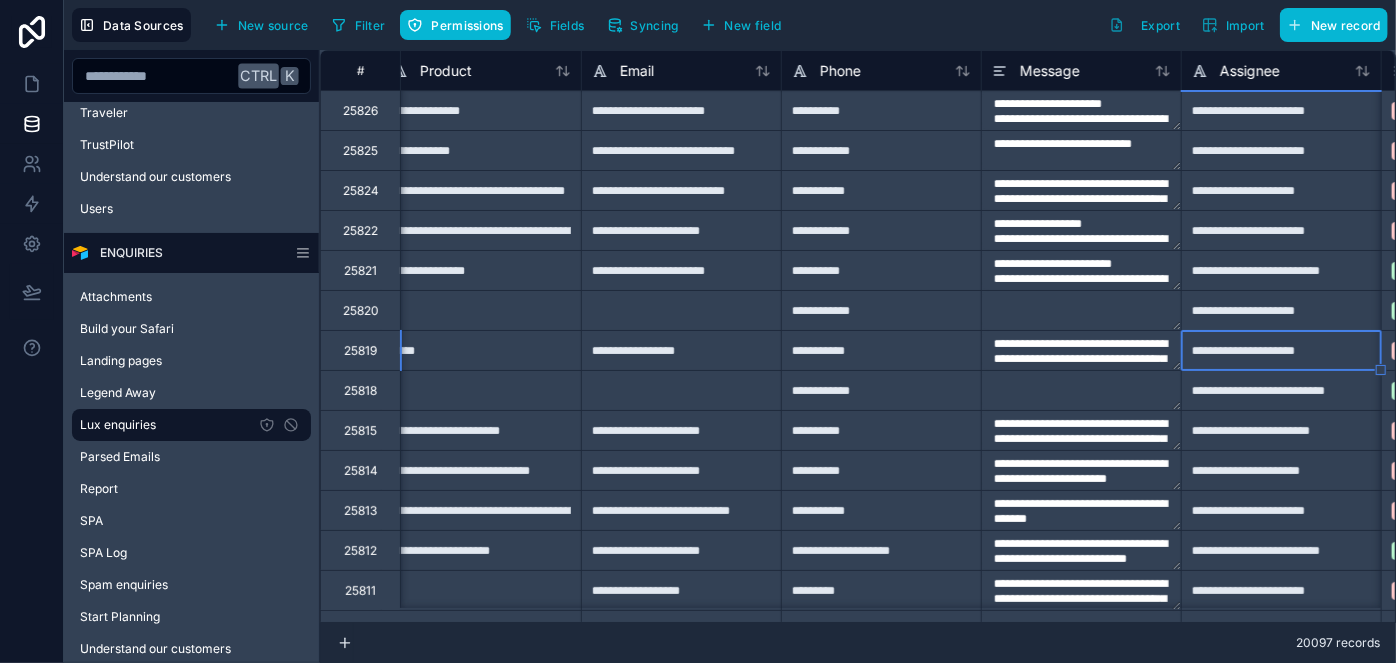 type on "**********" 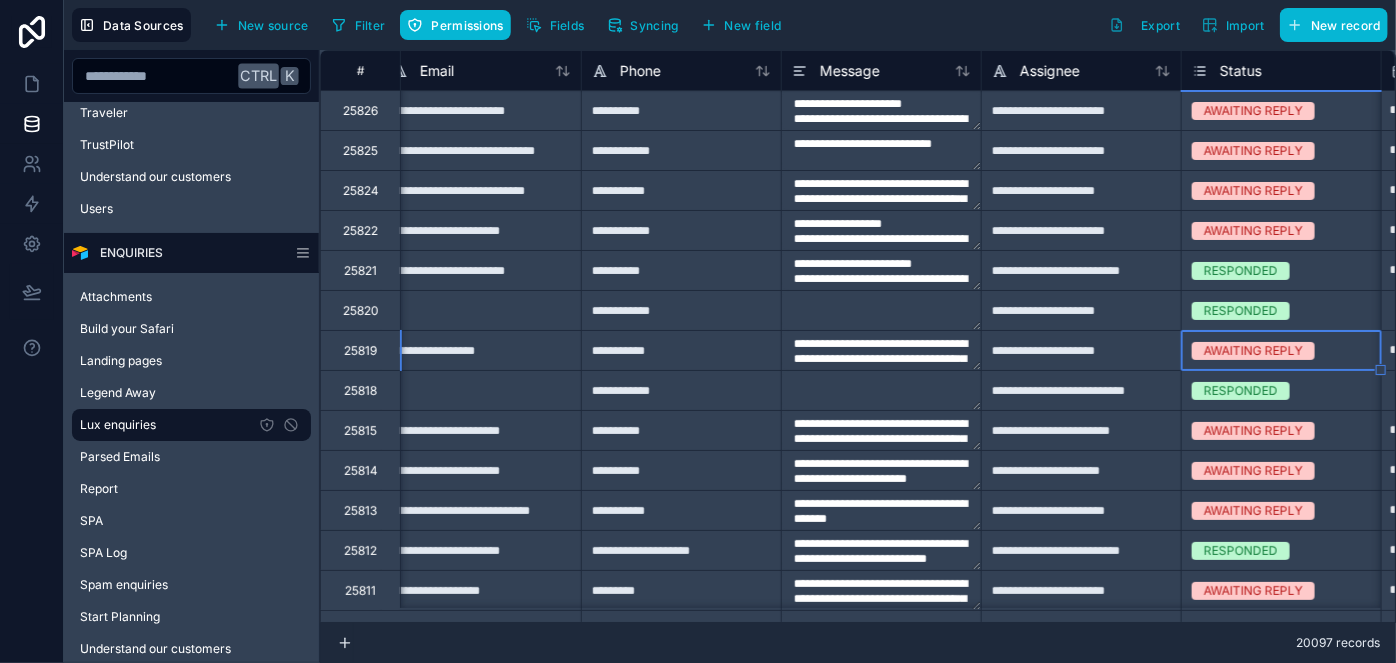 scroll, scrollTop: 0, scrollLeft: 1019, axis: horizontal 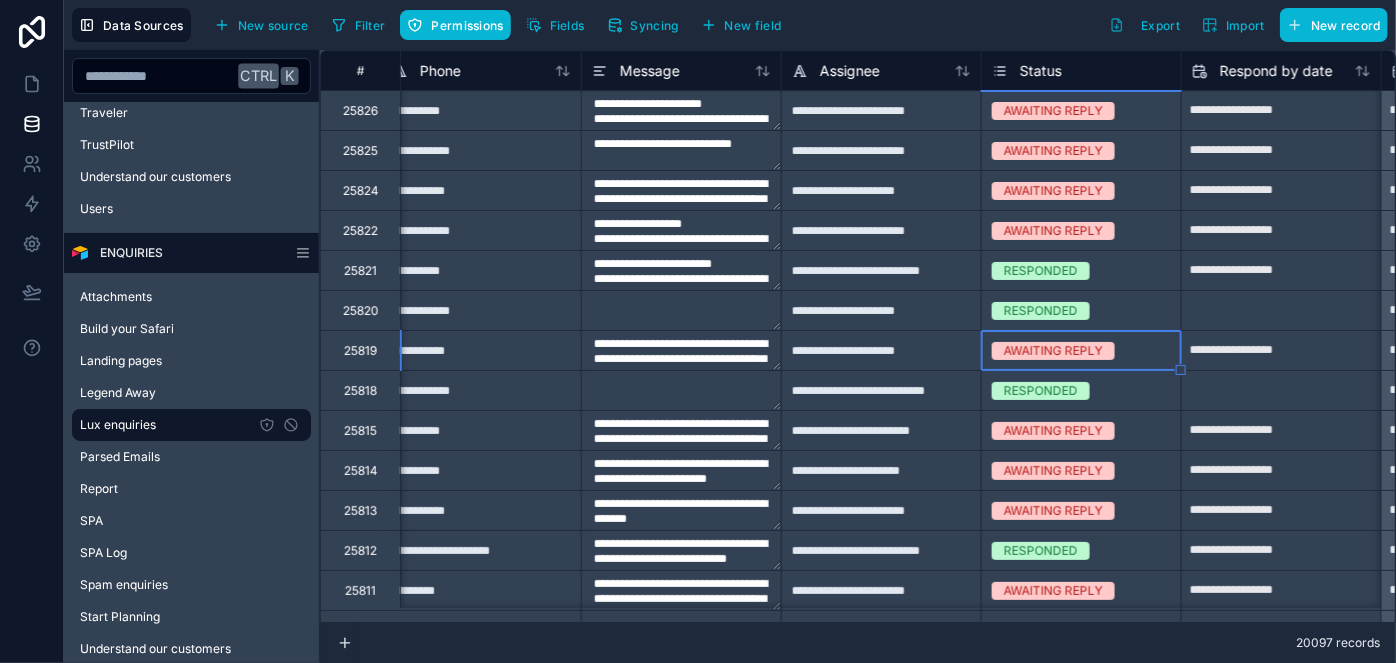 type on "**********" 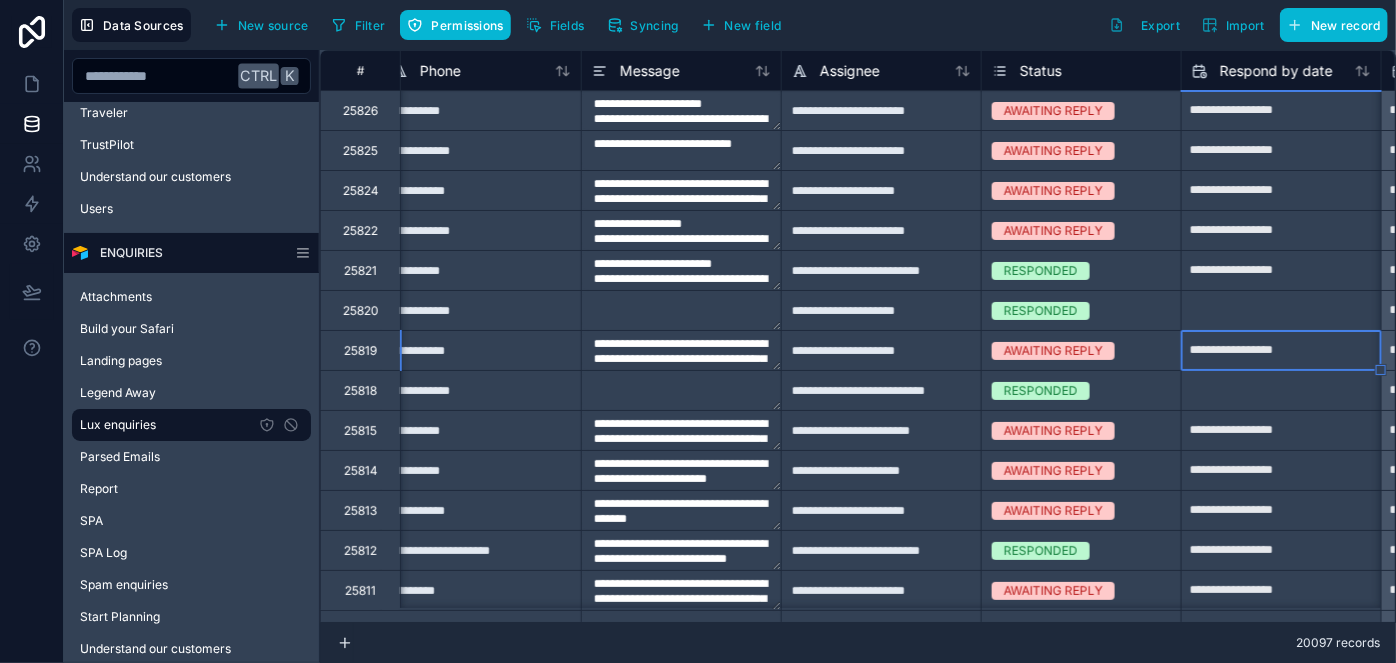 type on "**********" 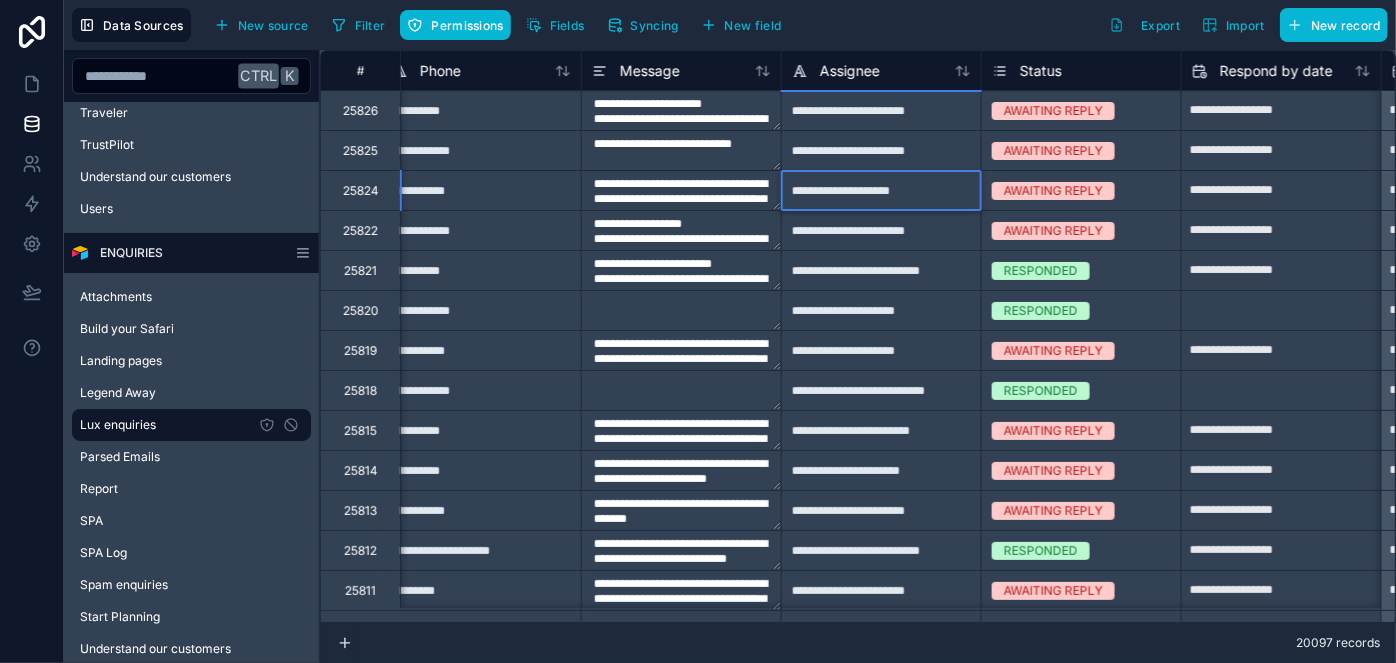 type on "**********" 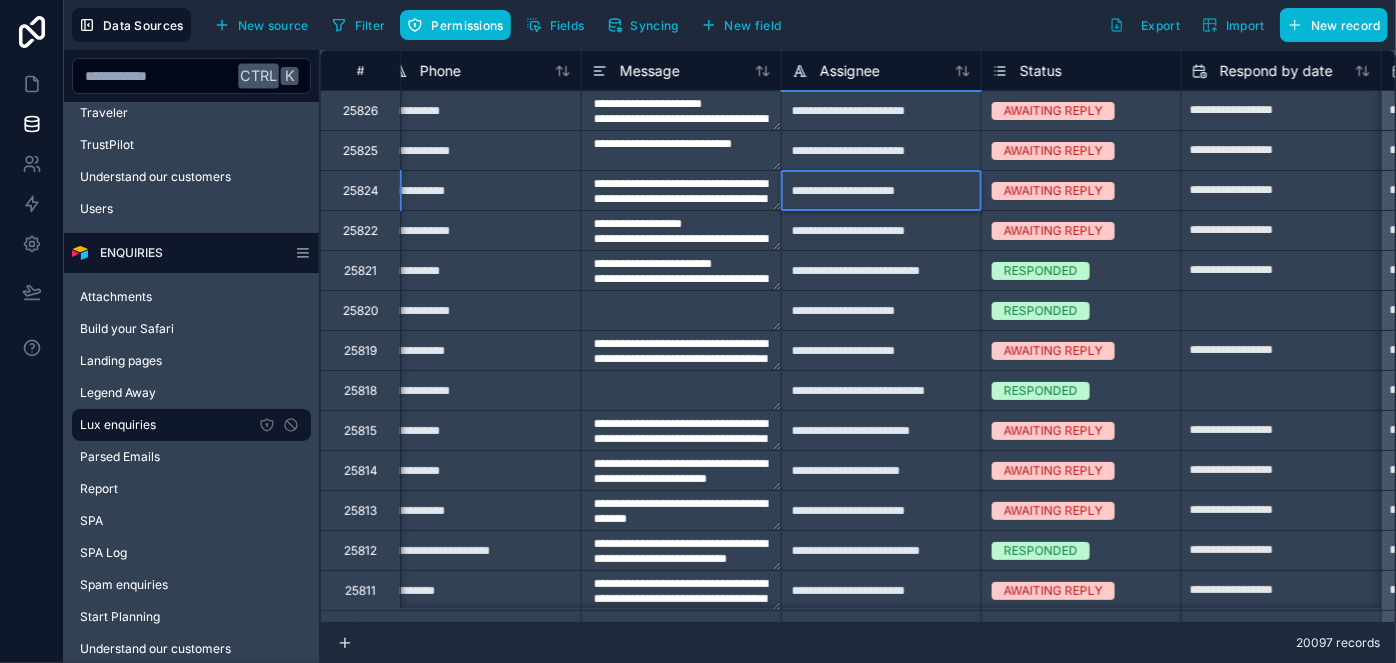 type on "**********" 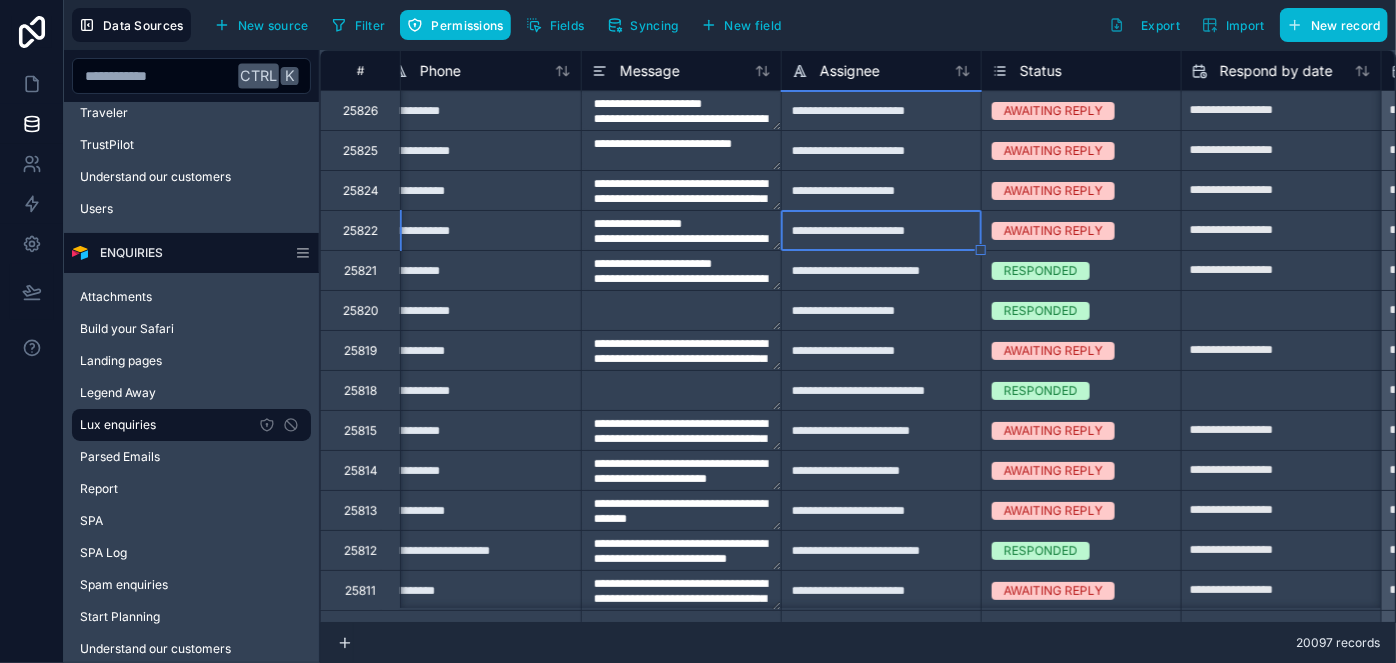 click on "**********" at bounding box center [881, 310] 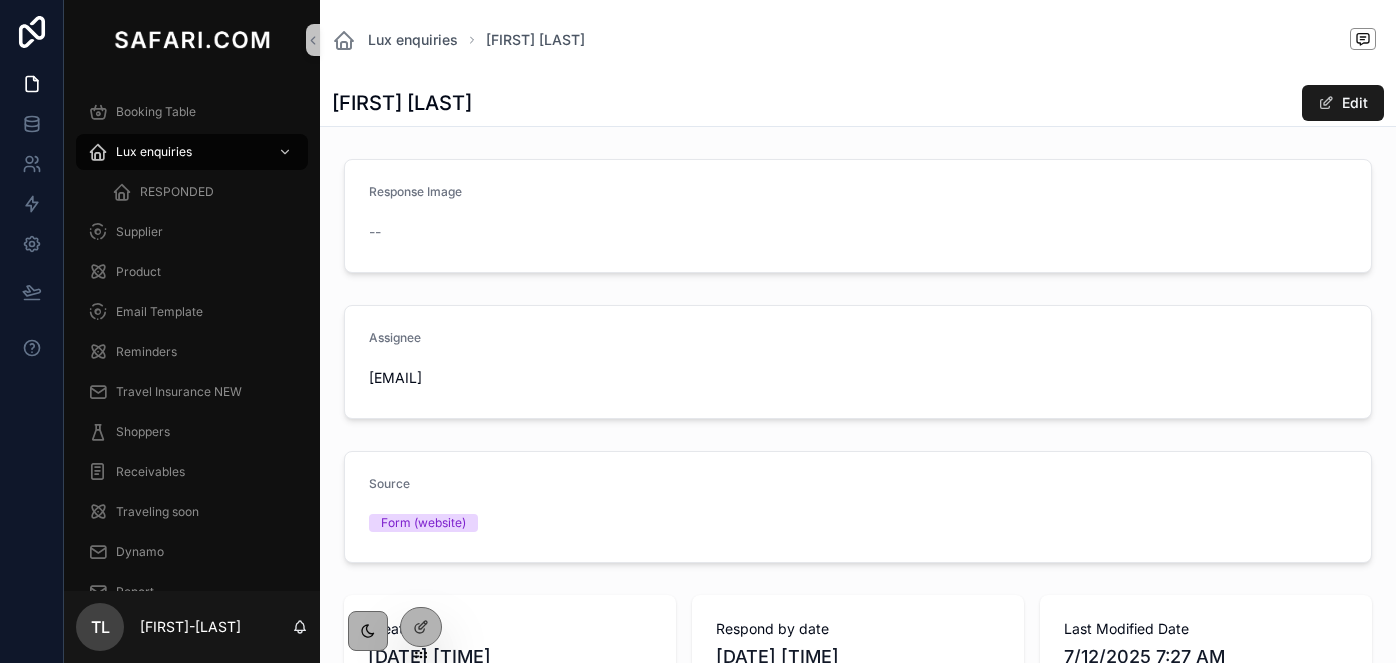 scroll, scrollTop: 0, scrollLeft: 0, axis: both 